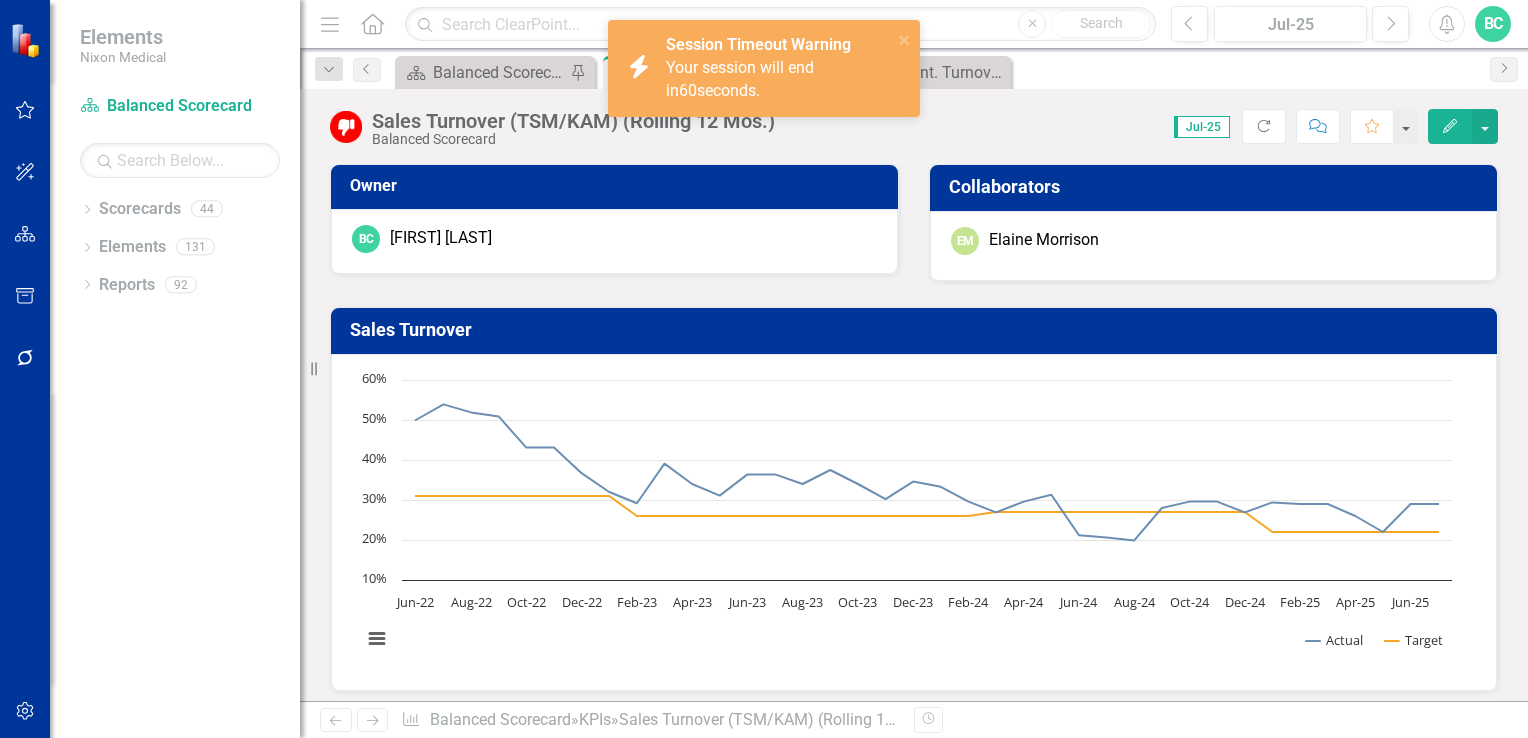 scroll, scrollTop: 0, scrollLeft: 0, axis: both 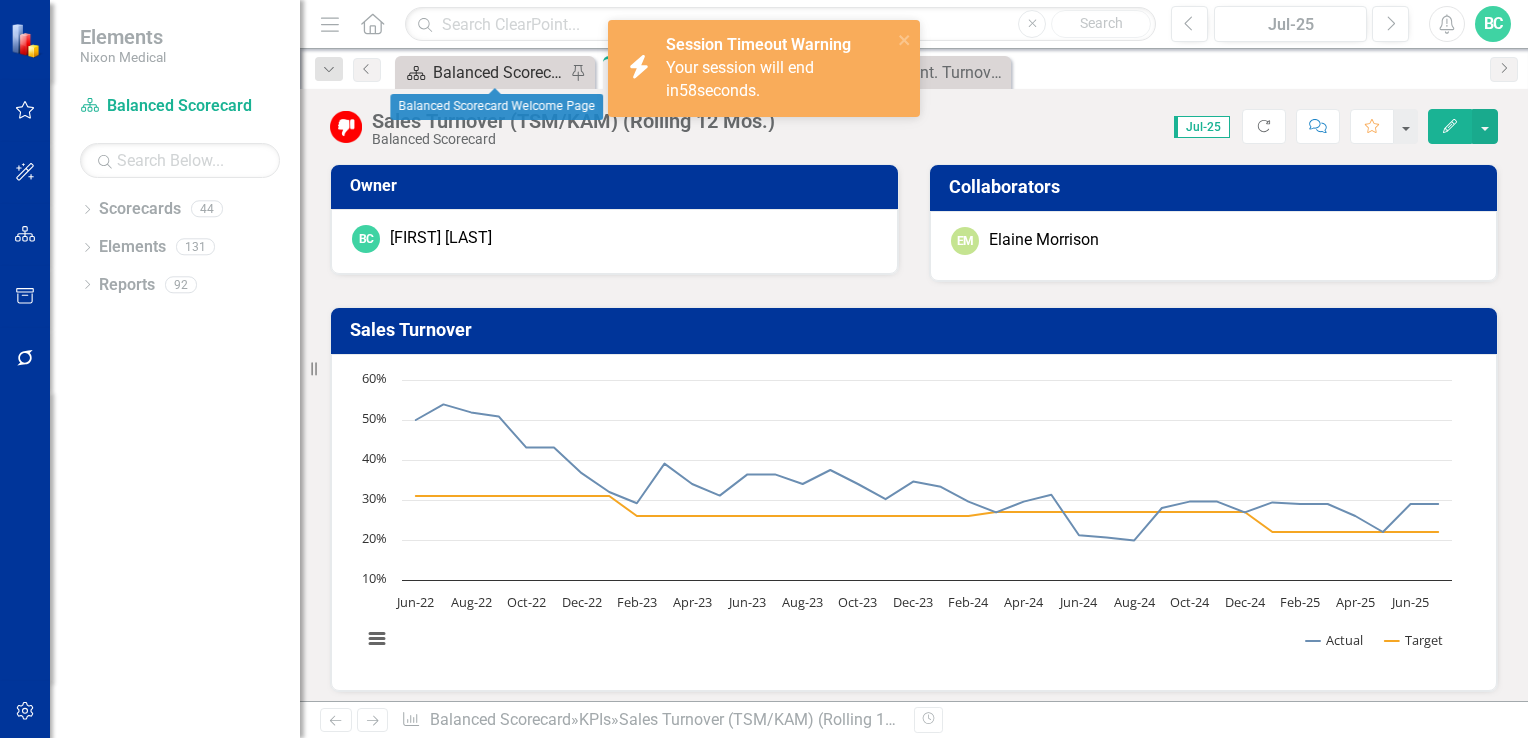 click on "Balanced Scorecard Welcome Page" at bounding box center [499, 72] 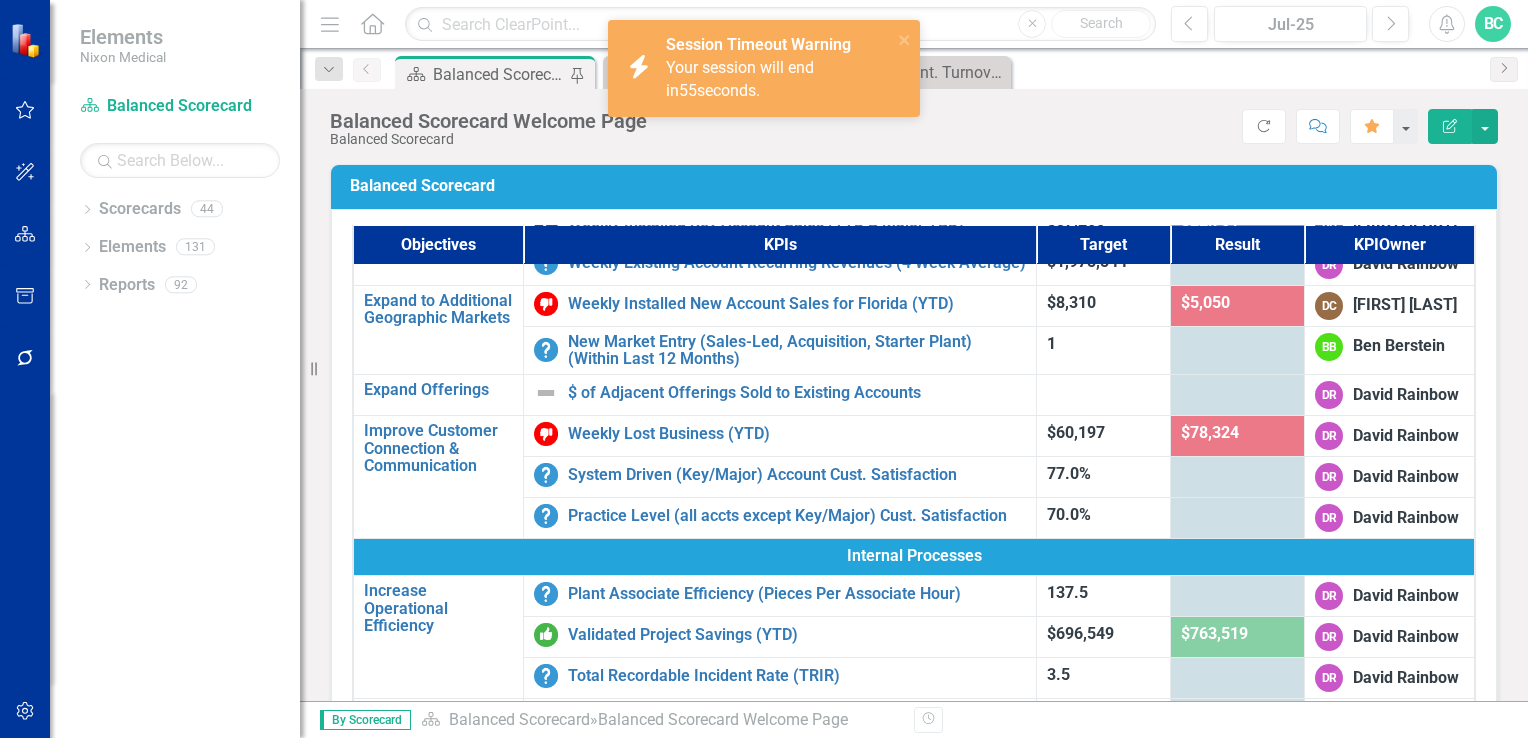 scroll, scrollTop: 440, scrollLeft: 0, axis: vertical 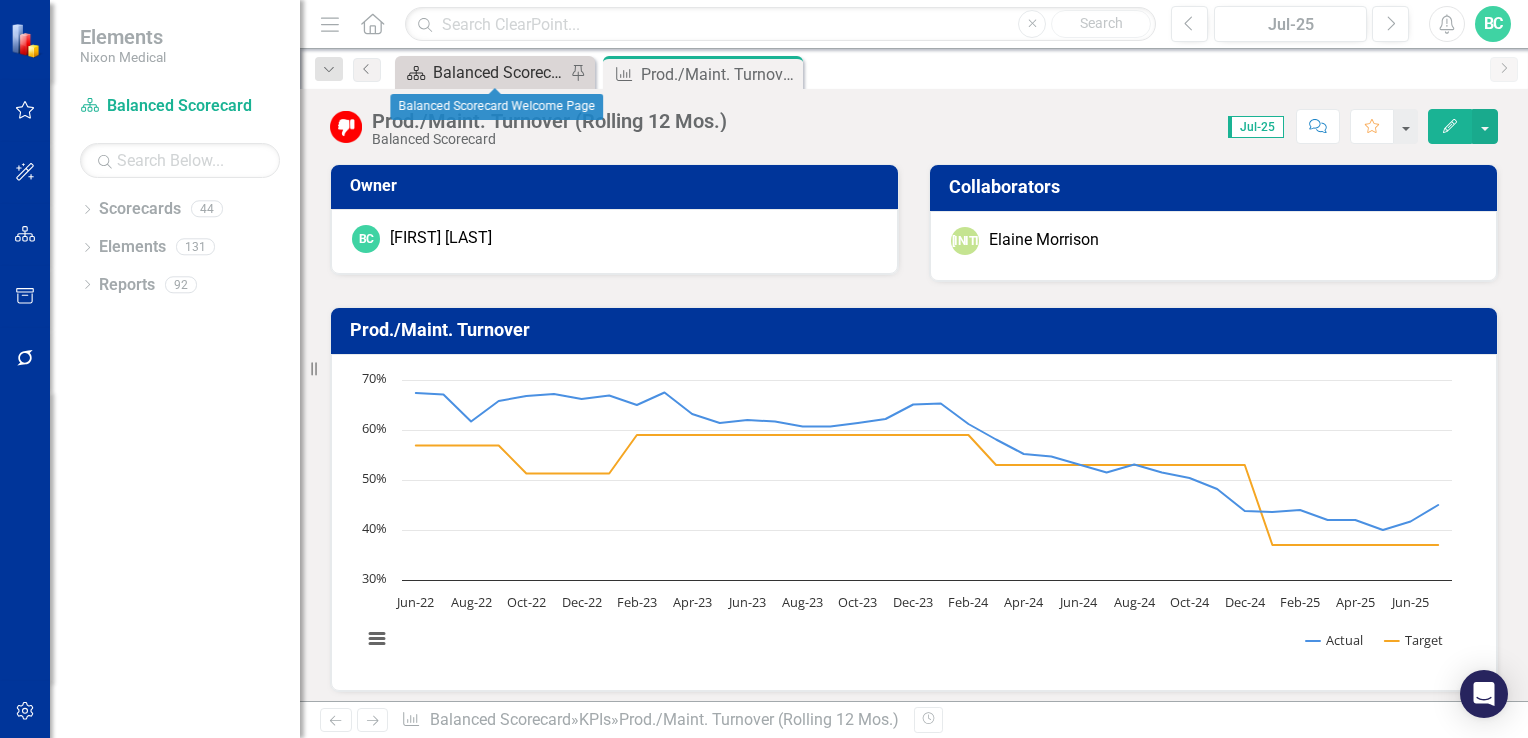 click on "Balanced Scorecard Welcome Page" at bounding box center (499, 72) 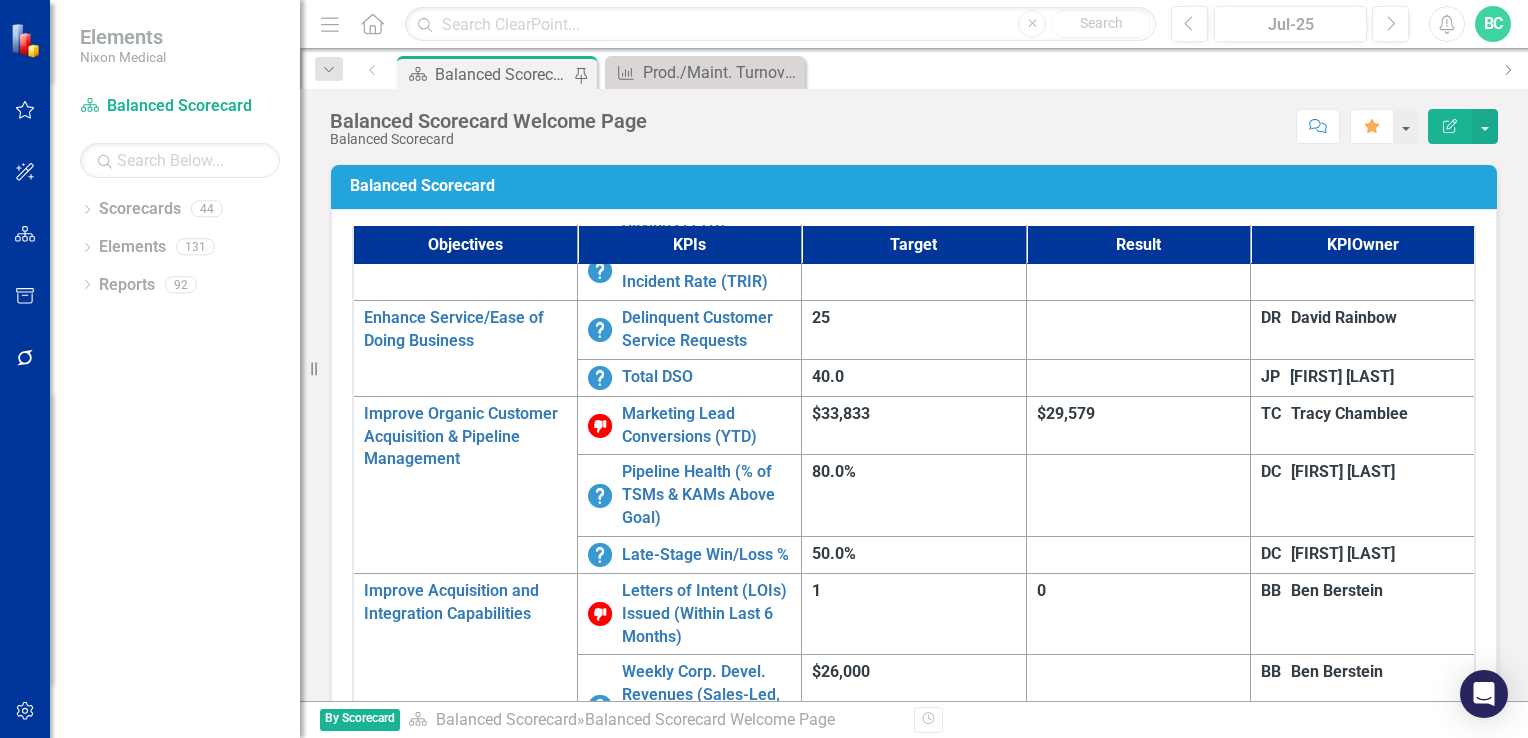 scroll, scrollTop: 1268, scrollLeft: 0, axis: vertical 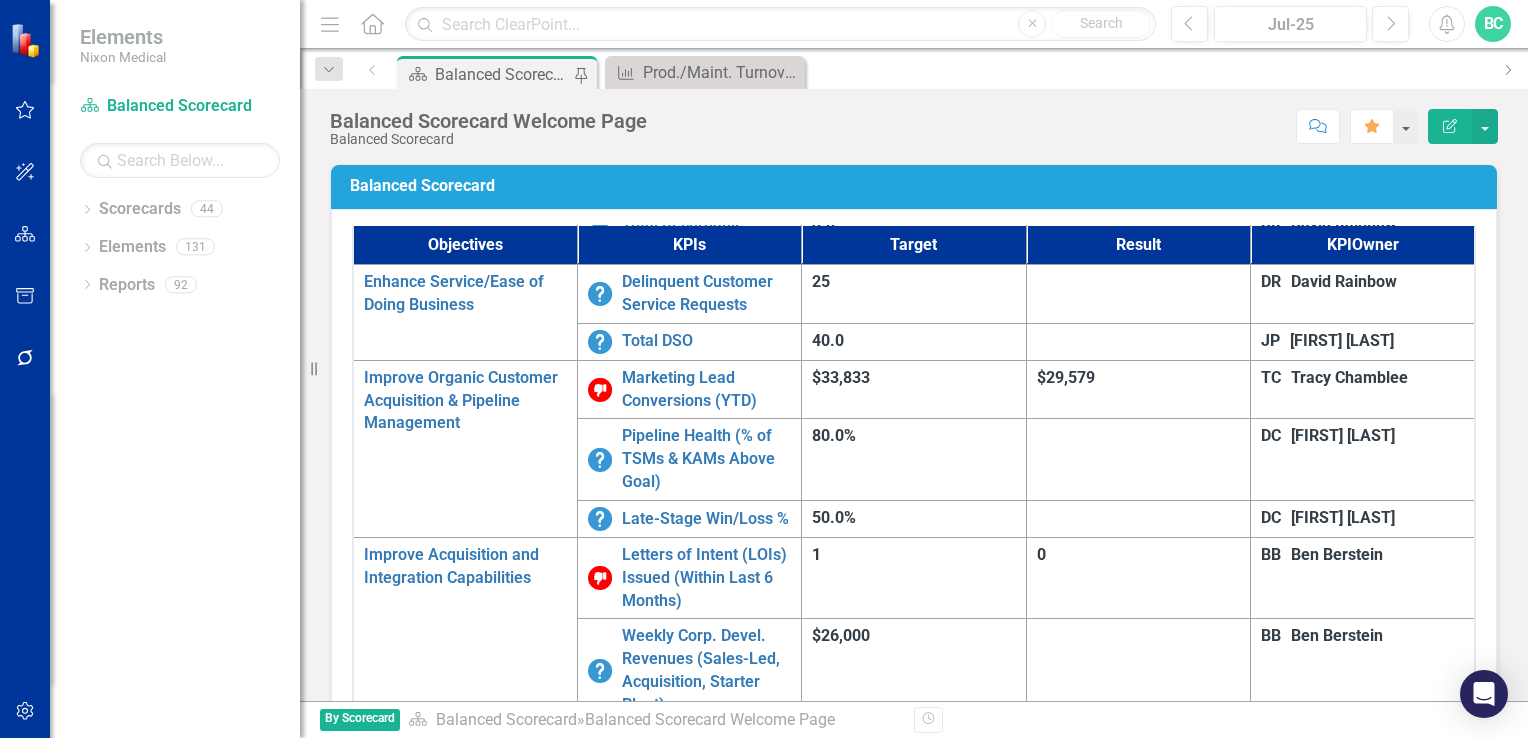 click on "% of Mgmt. Roles Filled with Internal Candidates (Rolling 12 Mos.)" at bounding box center (706, 1288) 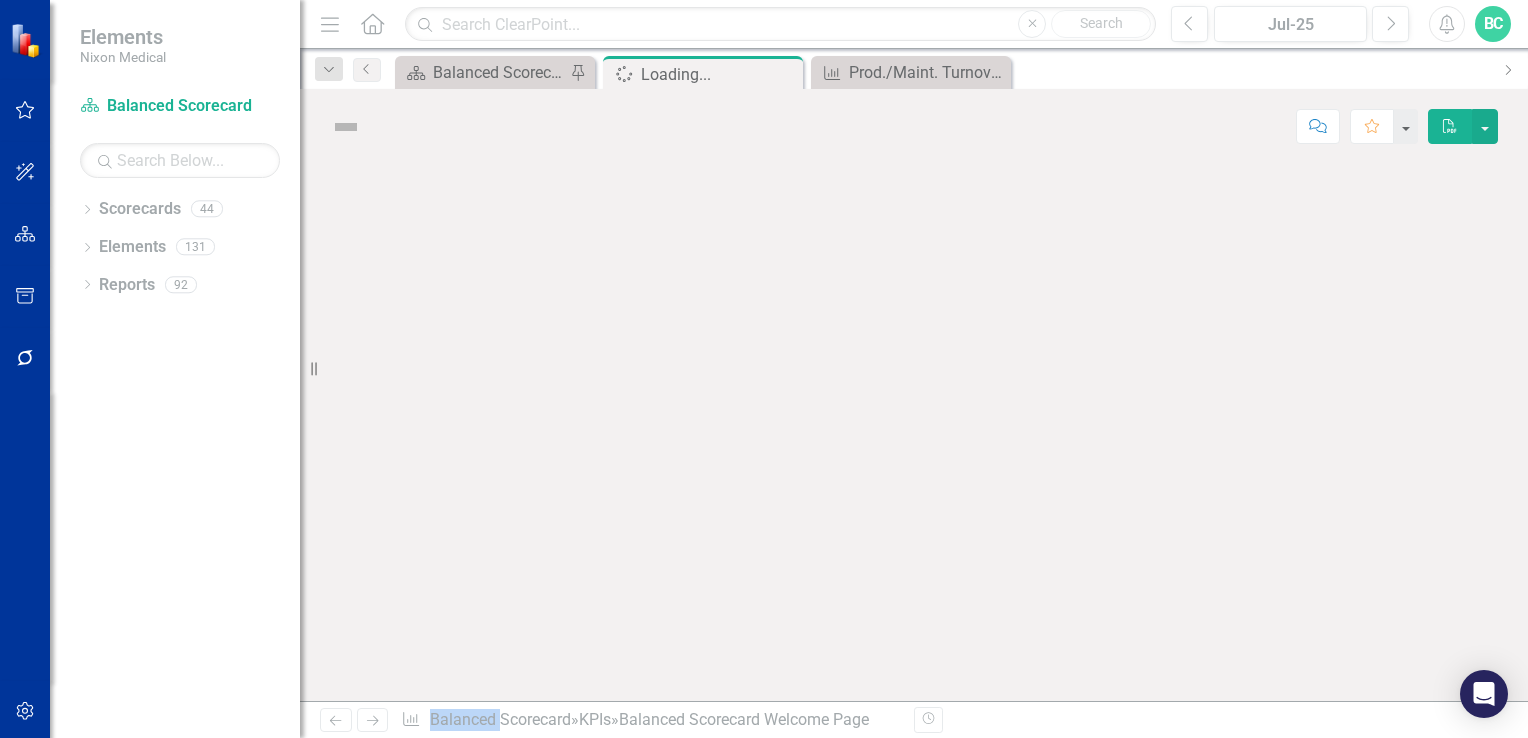 click at bounding box center [914, 432] 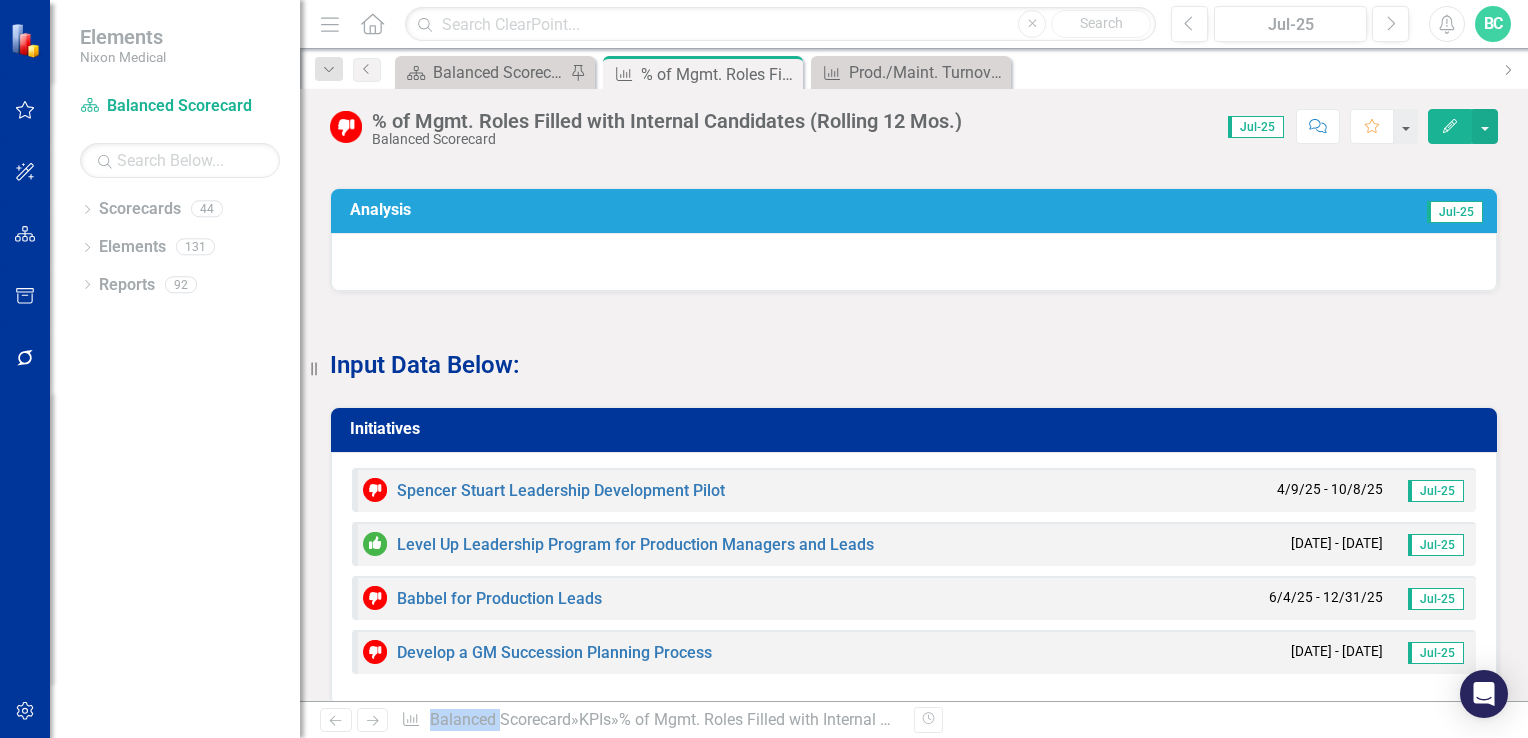 scroll, scrollTop: 1299, scrollLeft: 0, axis: vertical 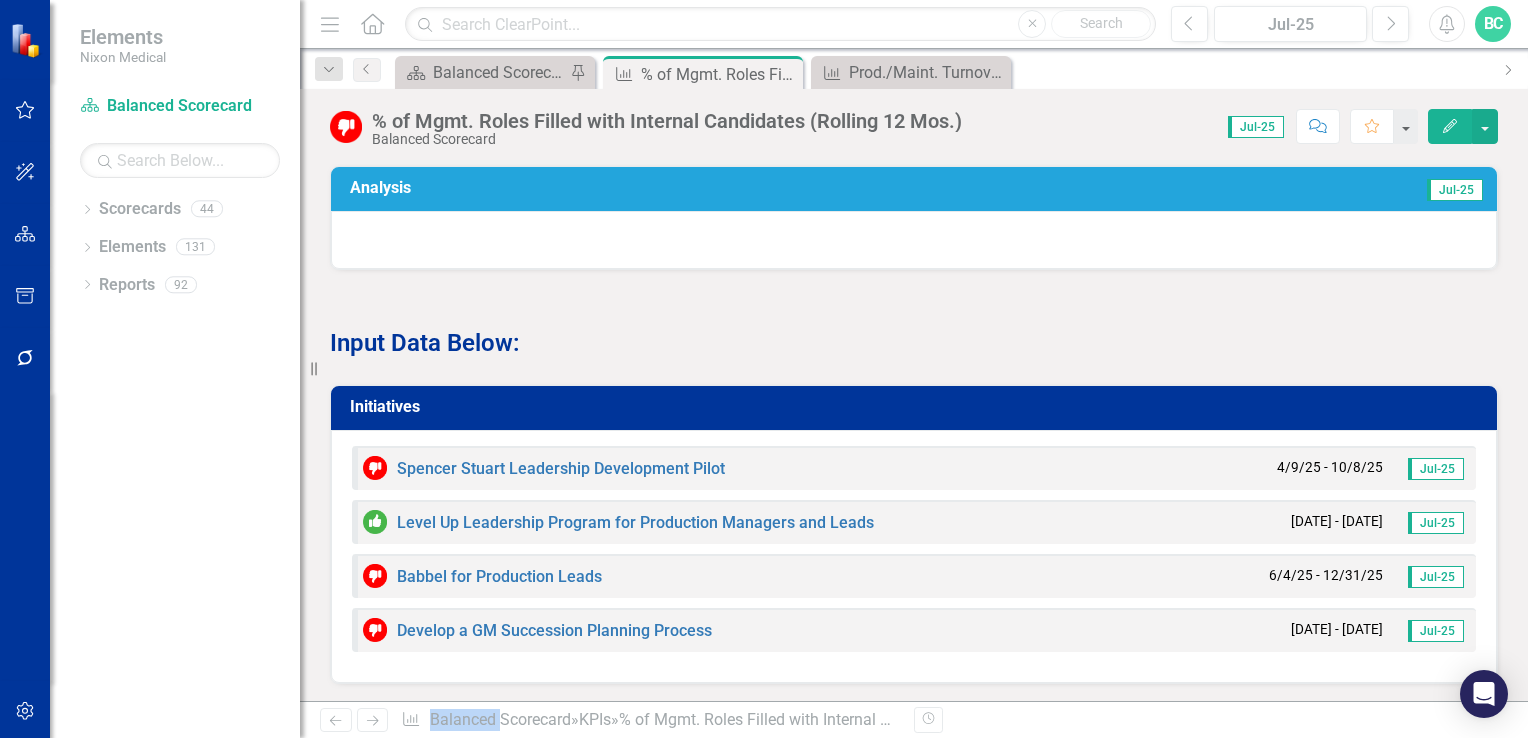 click on "Edit" 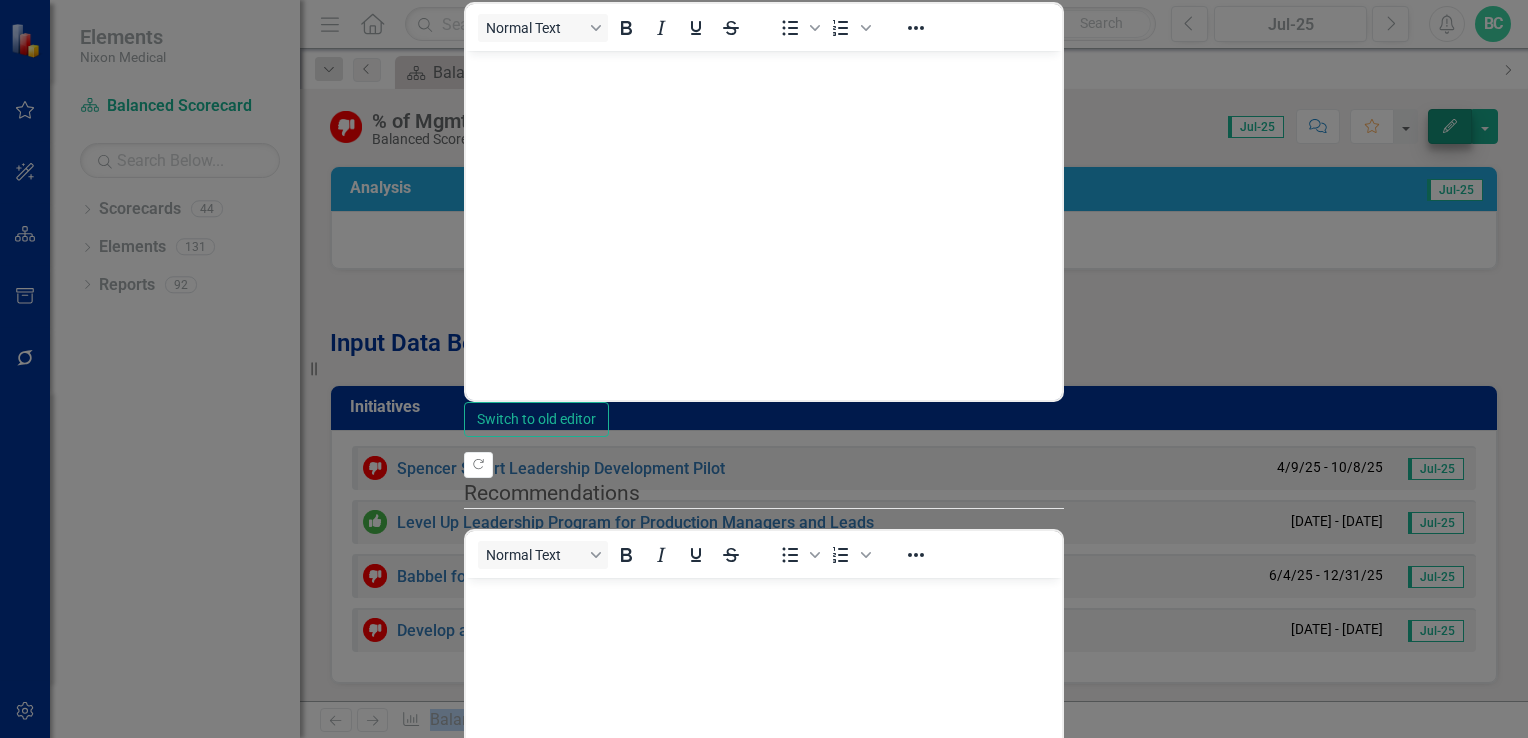 scroll, scrollTop: 0, scrollLeft: 0, axis: both 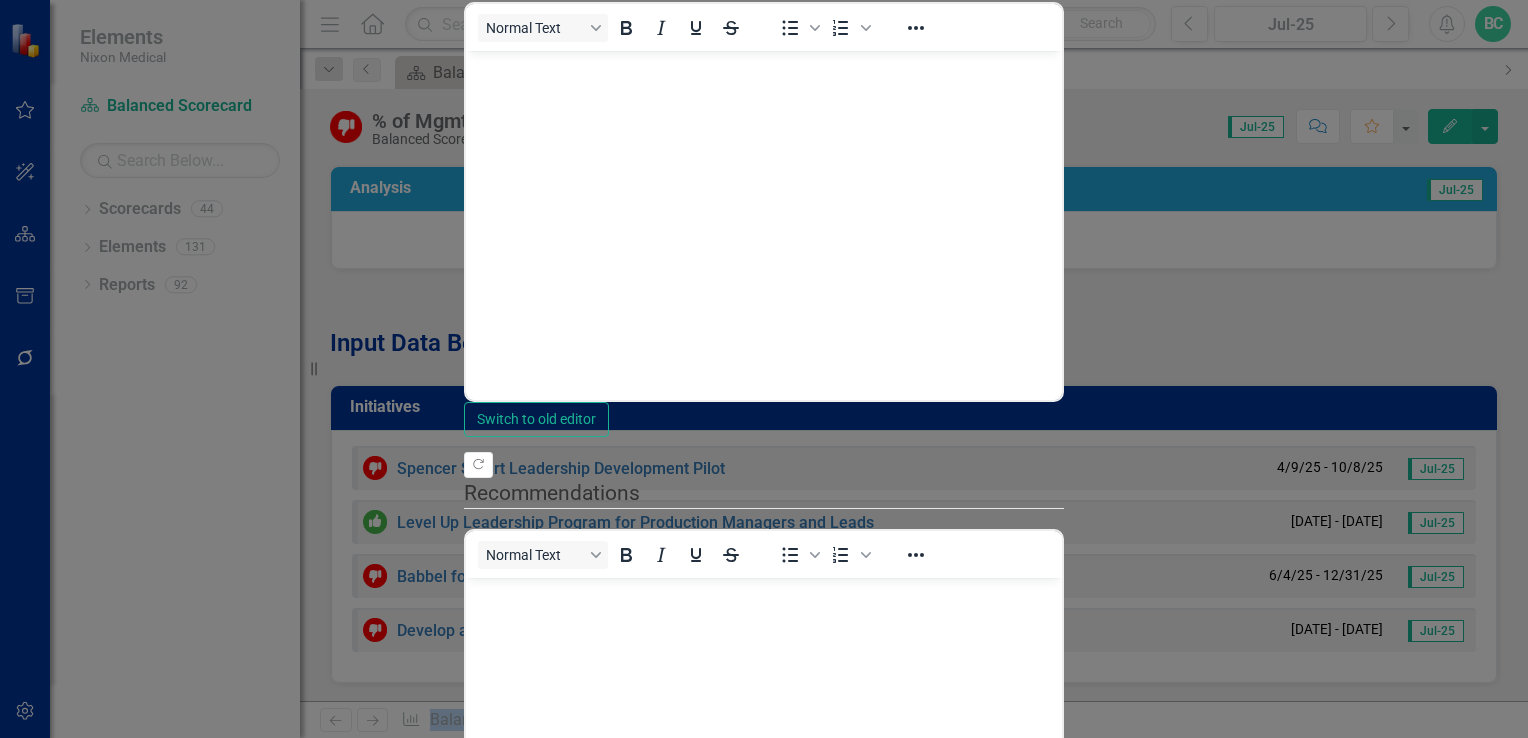 click on "Edit Fields" at bounding box center (600, -175) 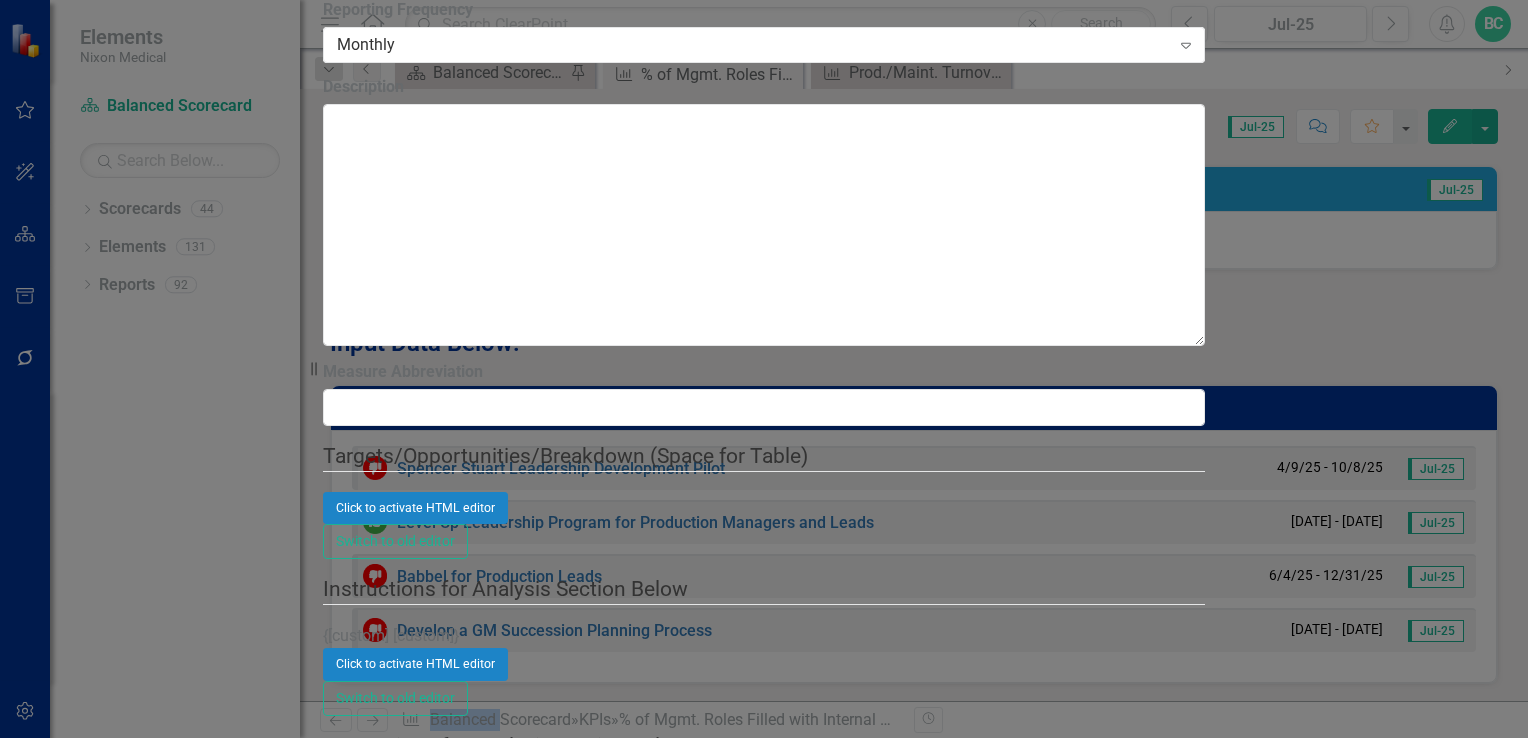 click on "Update  Data" at bounding box center (540, -1713) 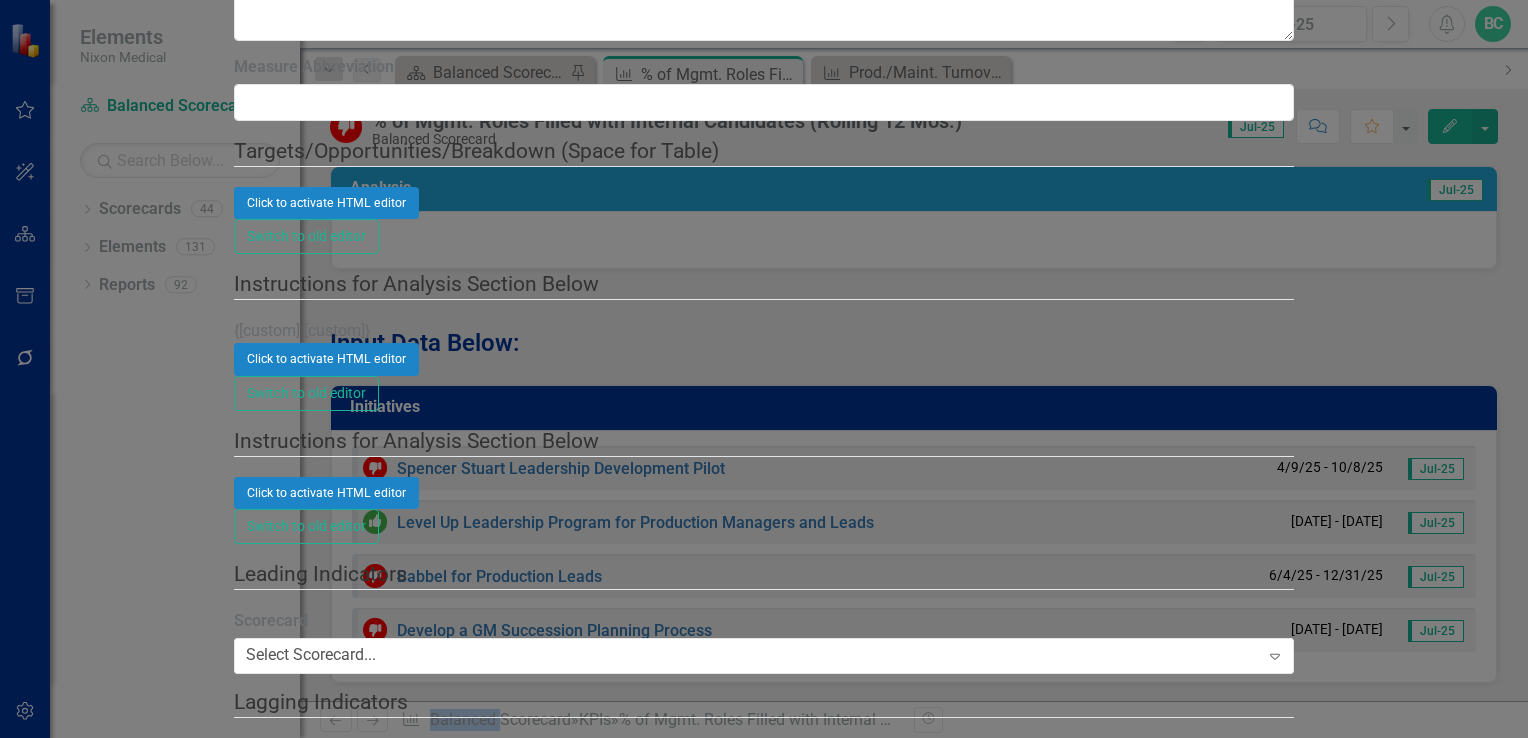 click on "Cancel" at bounding box center [268, 2840] 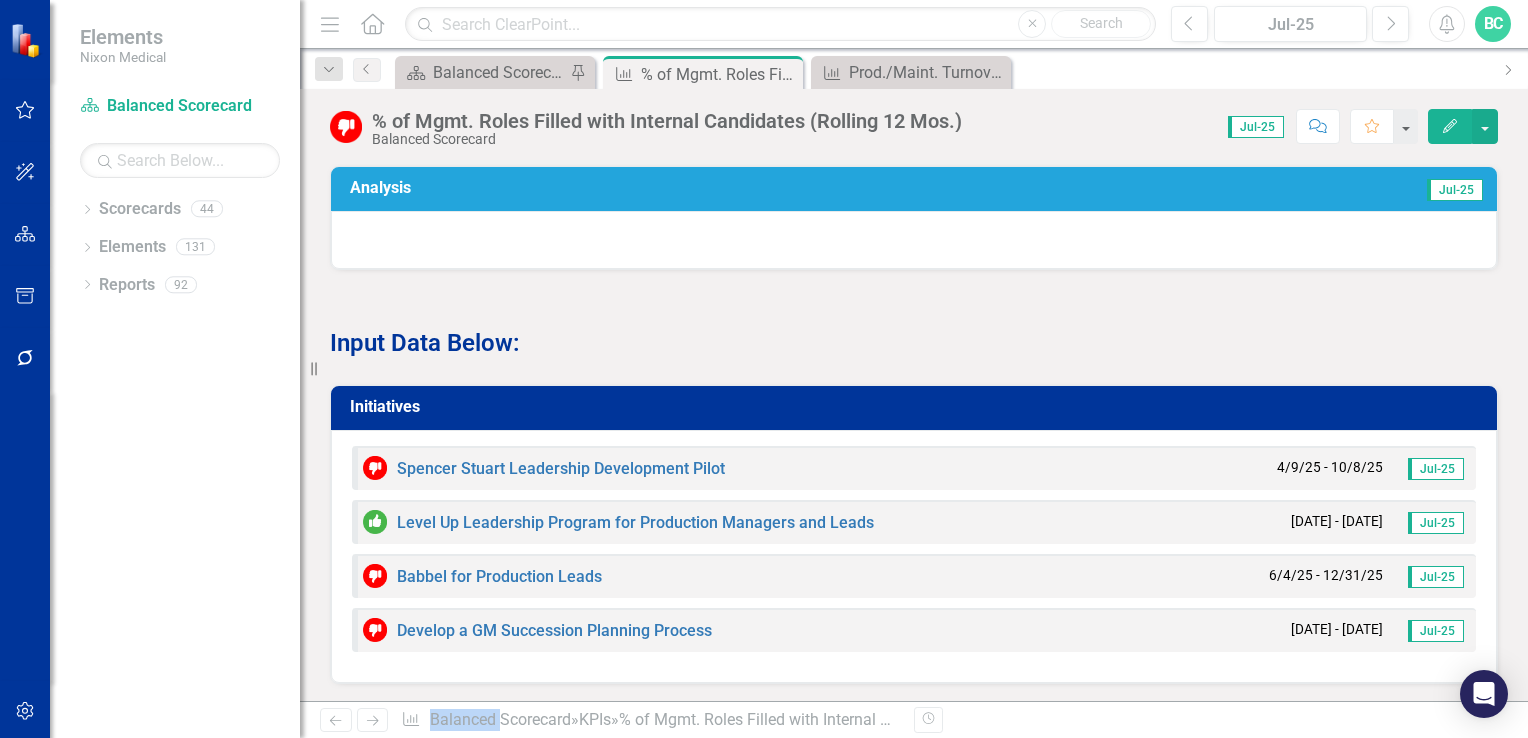 click on "Initiatives" at bounding box center [917, 407] 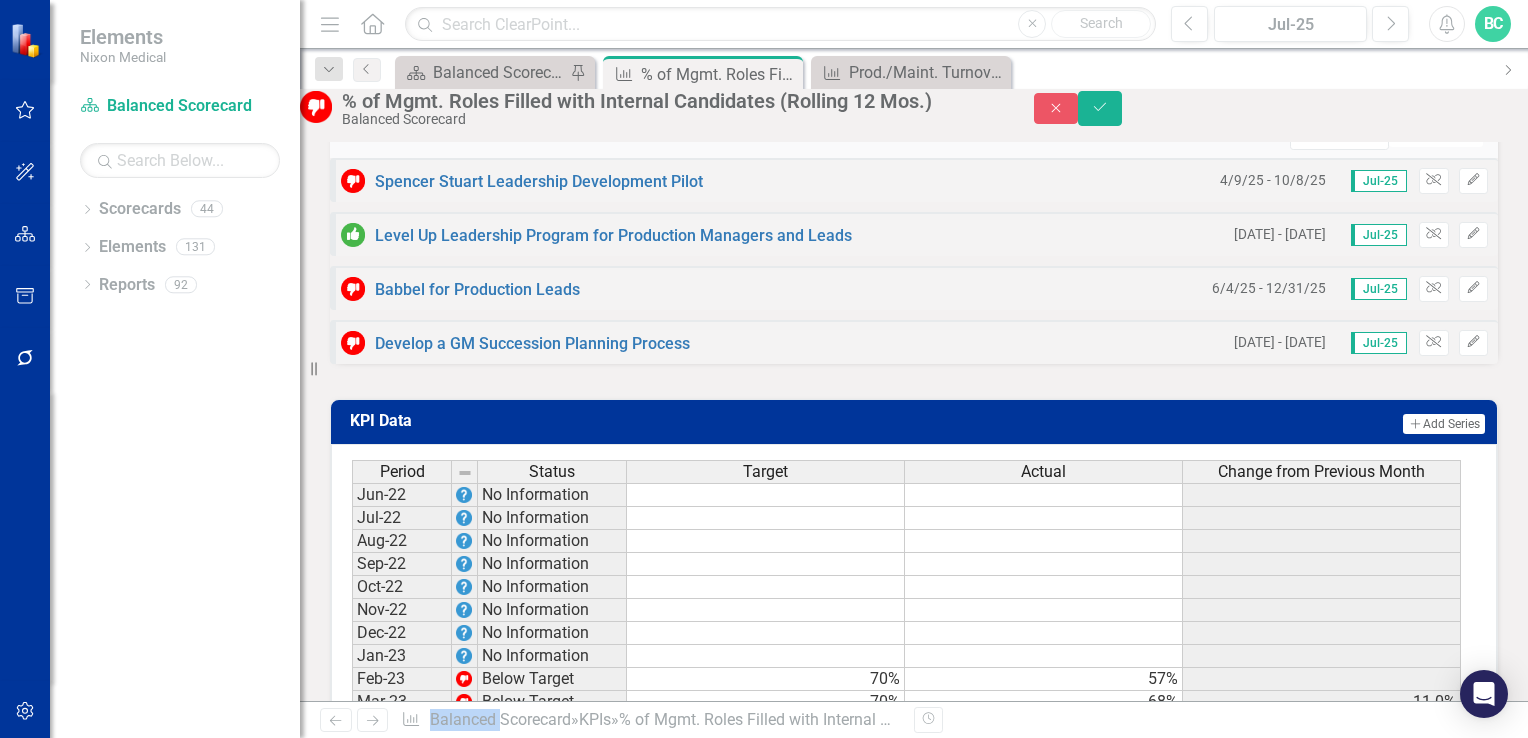 scroll, scrollTop: 1544, scrollLeft: 0, axis: vertical 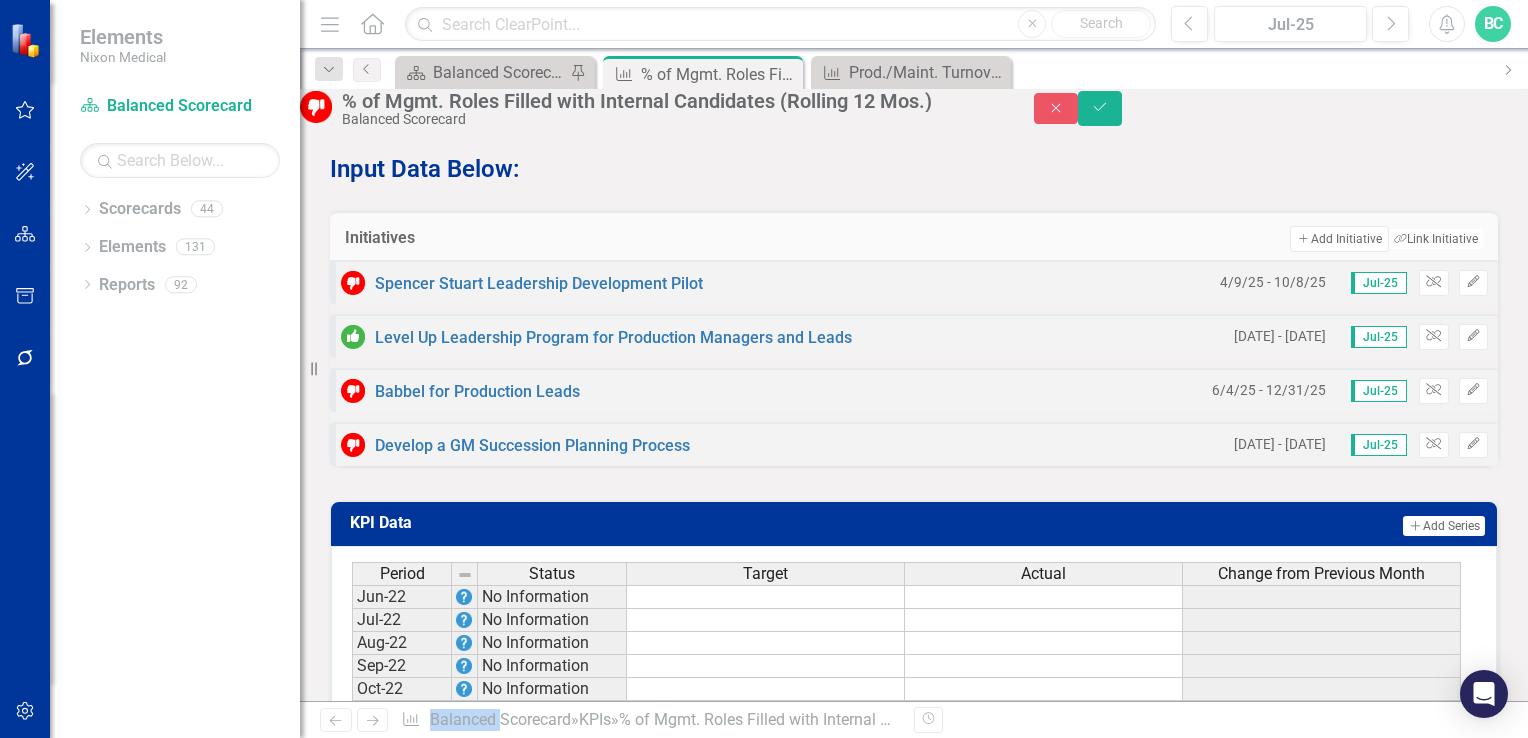 click on "Initiatives" at bounding box center [496, 238] 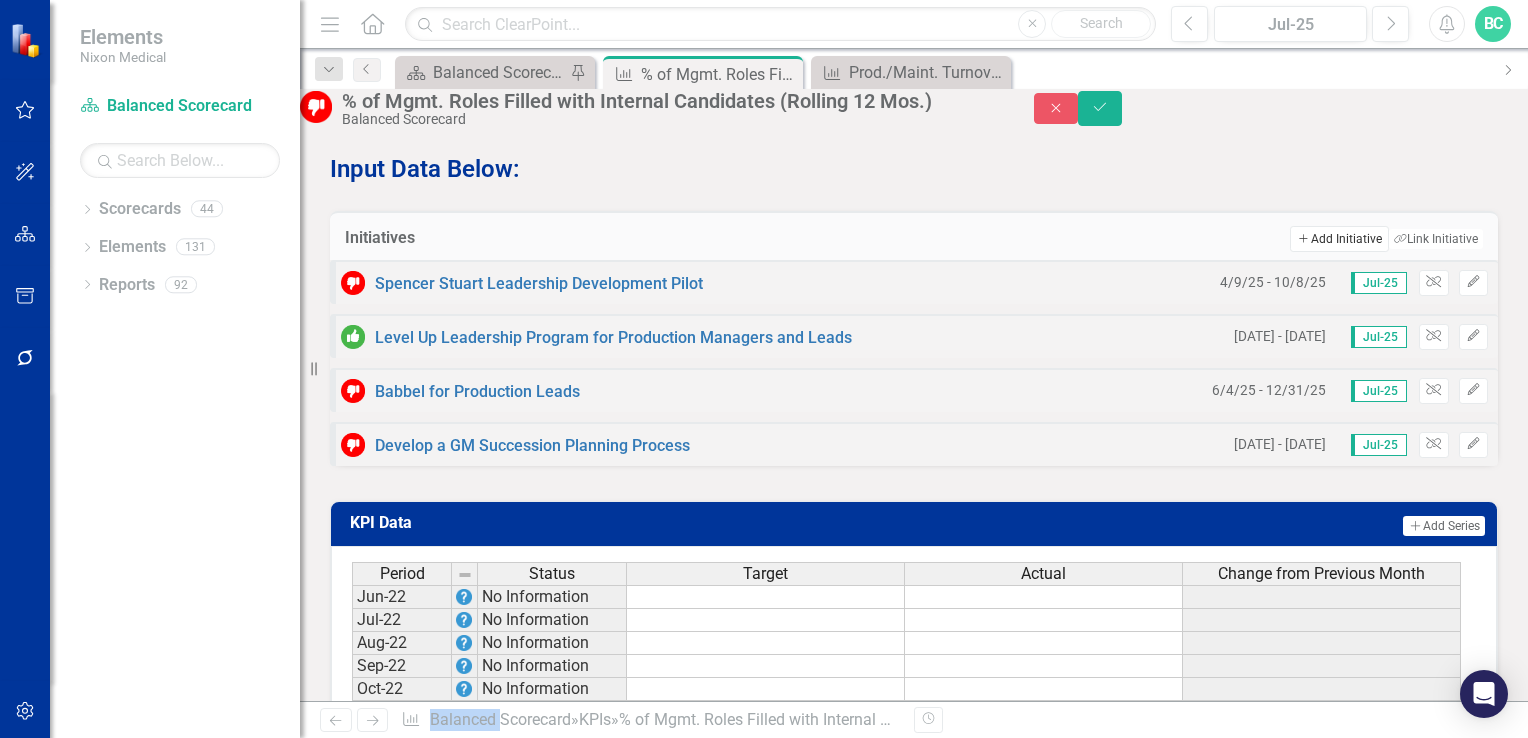 click on "Add Add Initiative" at bounding box center (1339, 239) 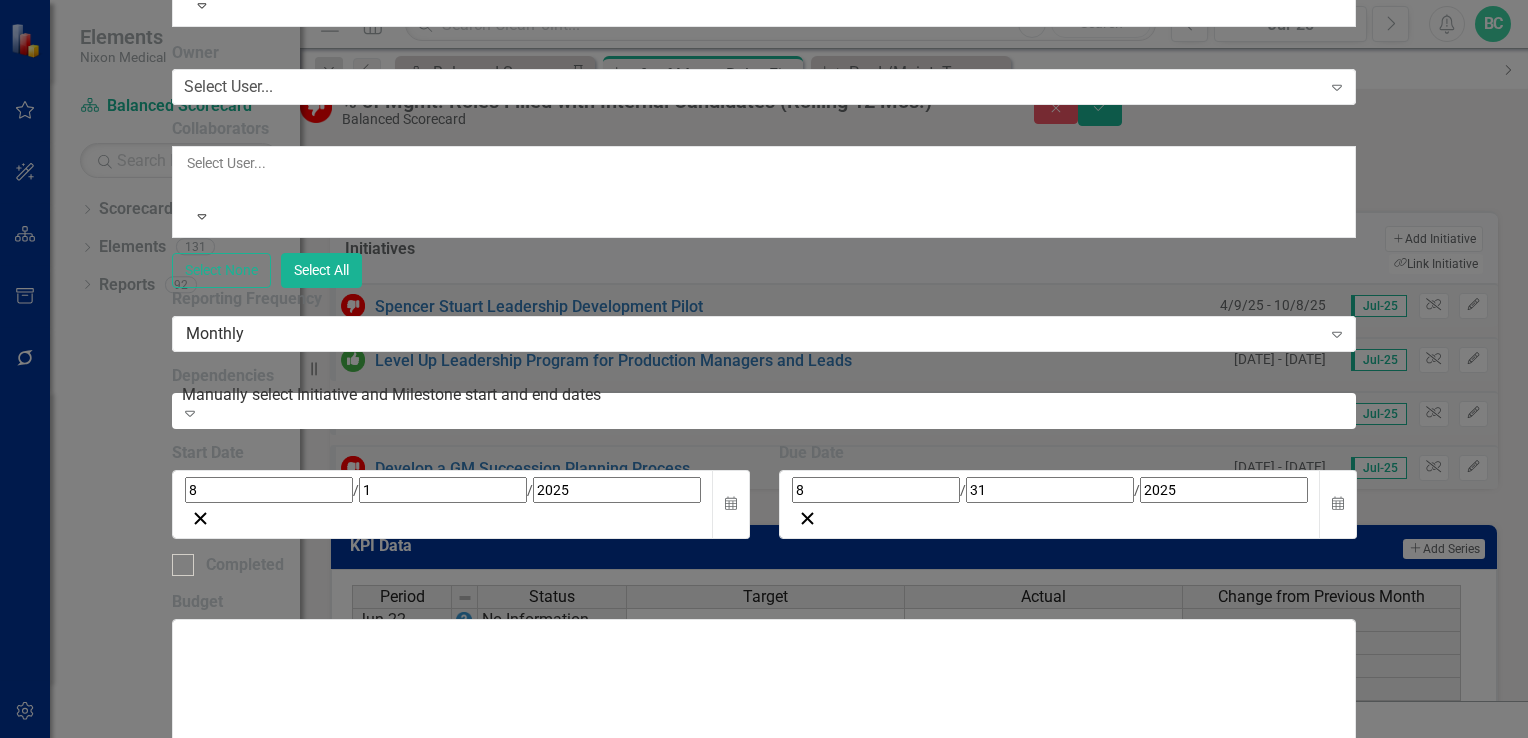 click on "Name" at bounding box center [764, -227] 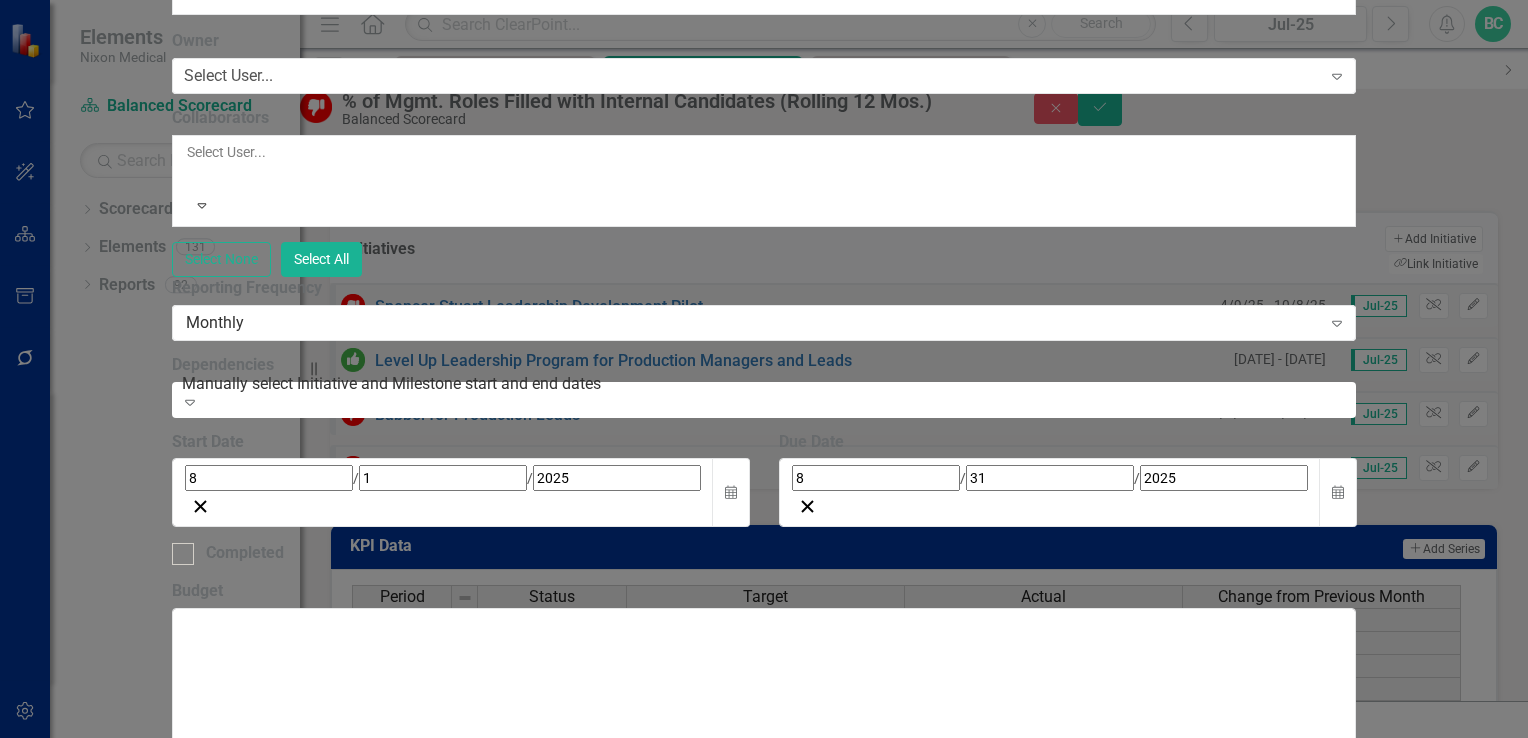 type on "I" 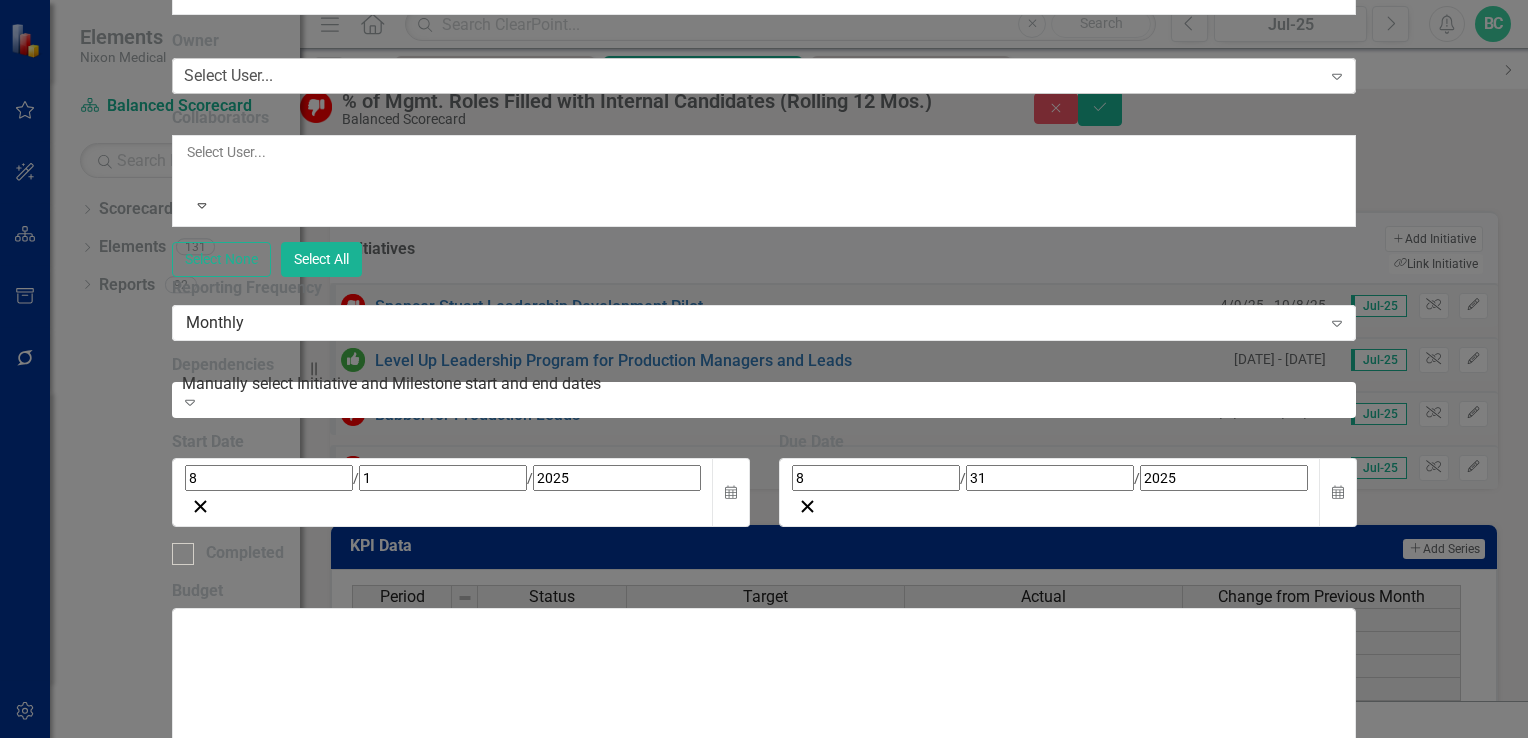 type on "Intern program" 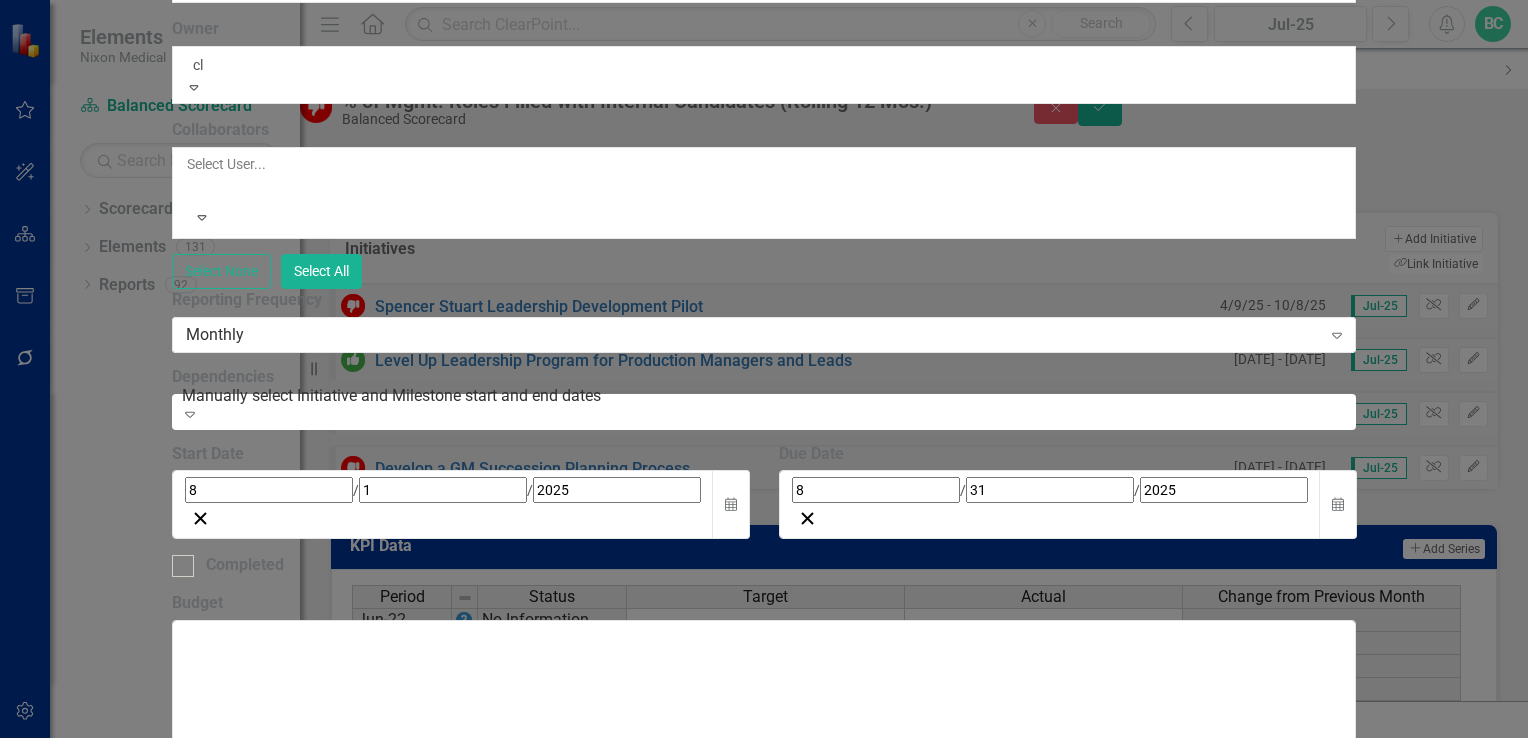 type on "[INITIAL]" 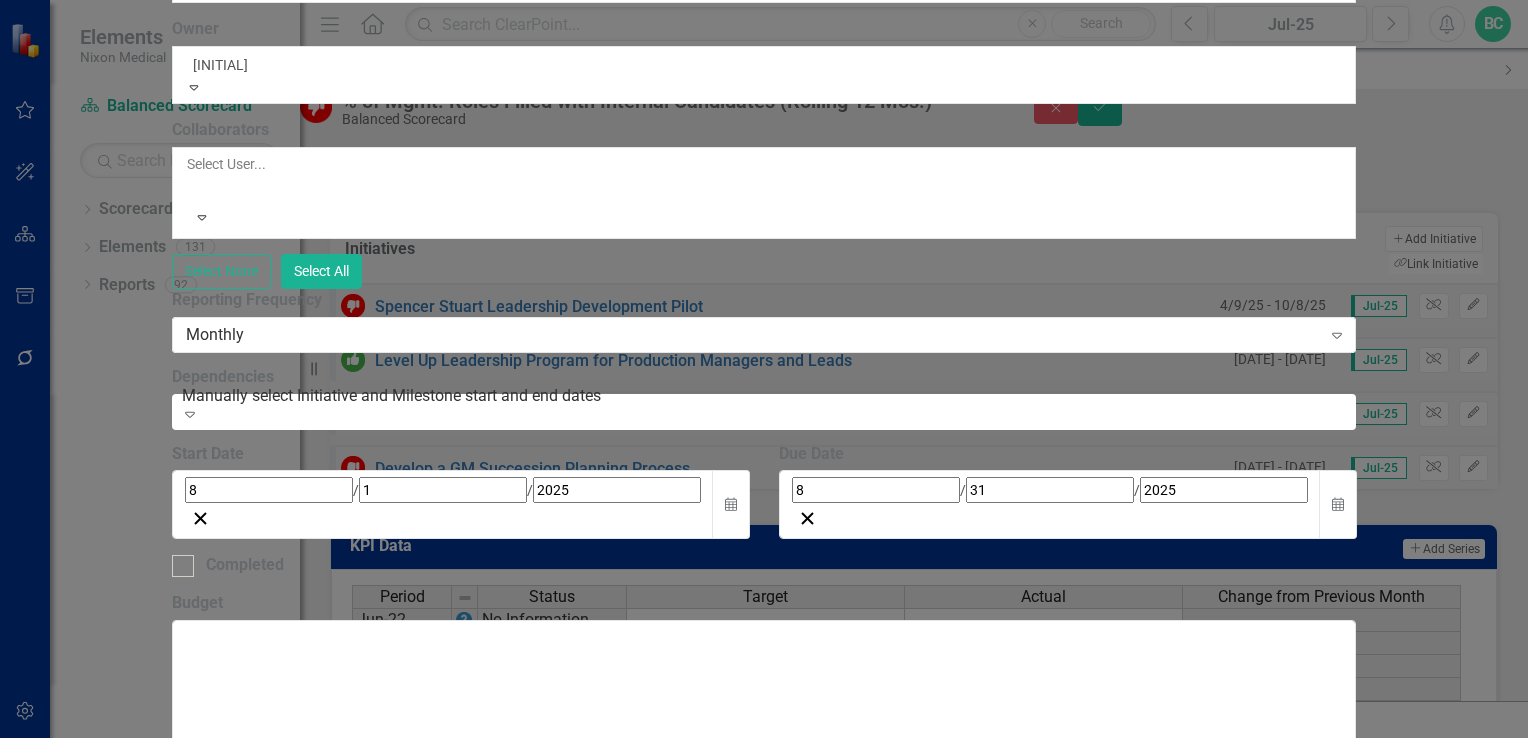 click on "[FIRST] [LAST]" at bounding box center [58, 748] 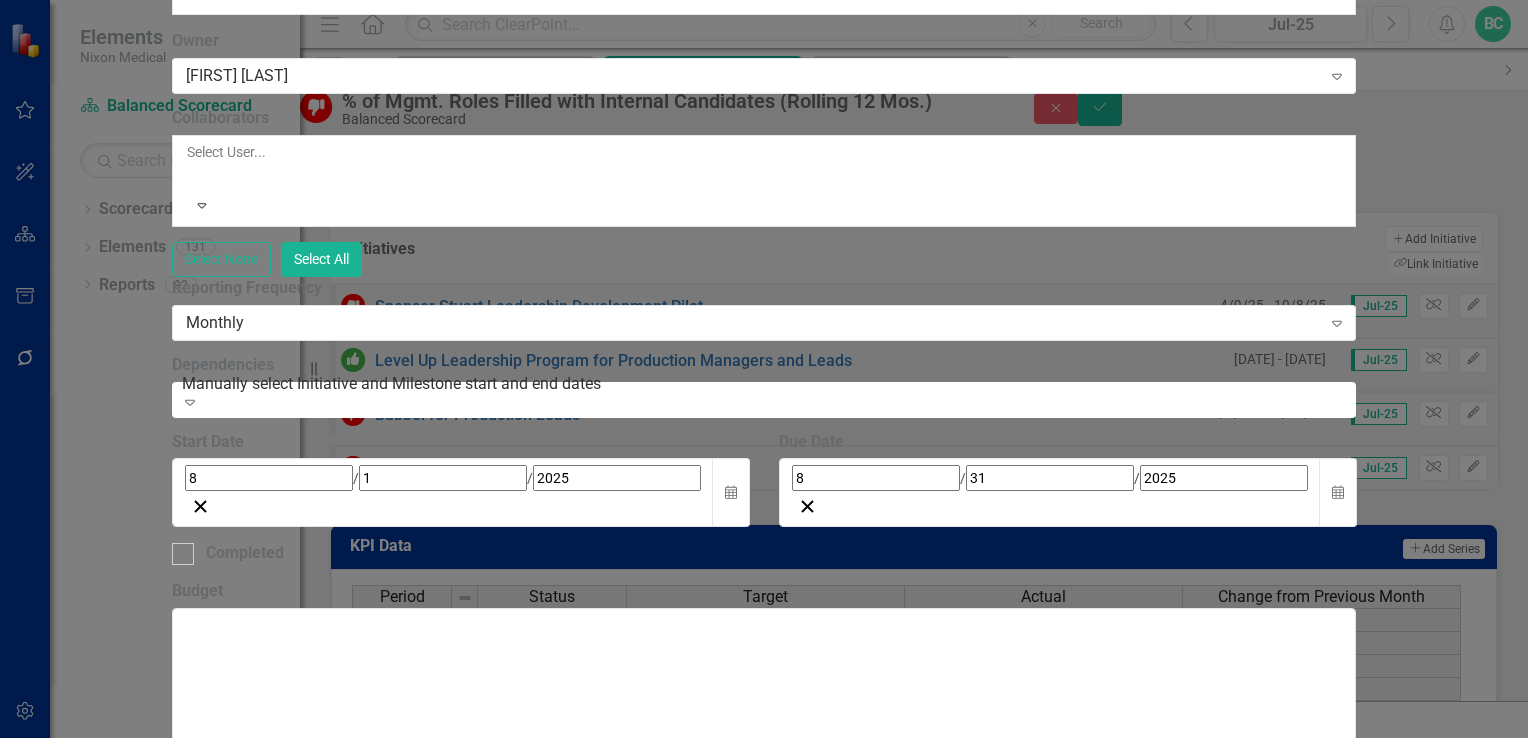 click at bounding box center (188, 176) 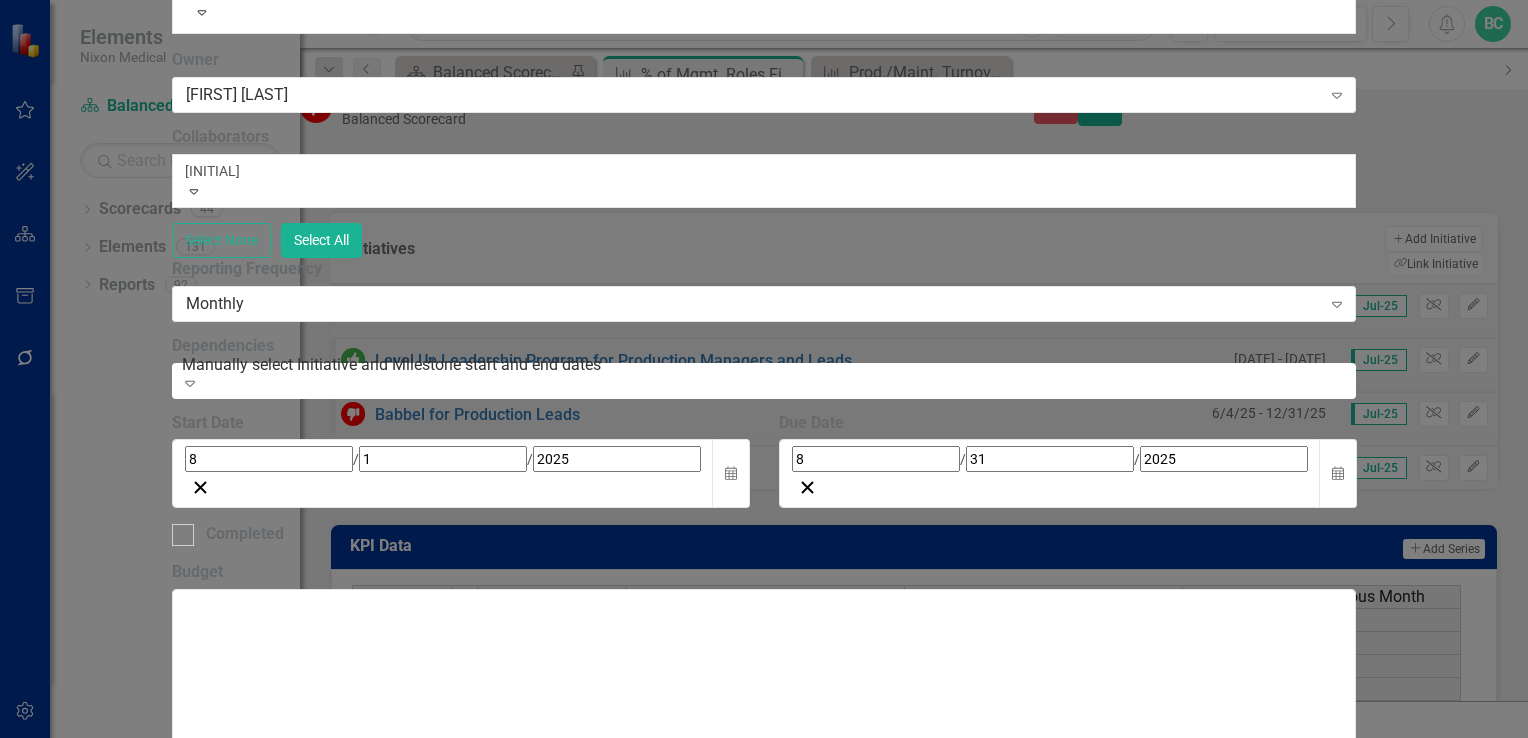 type on "jam" 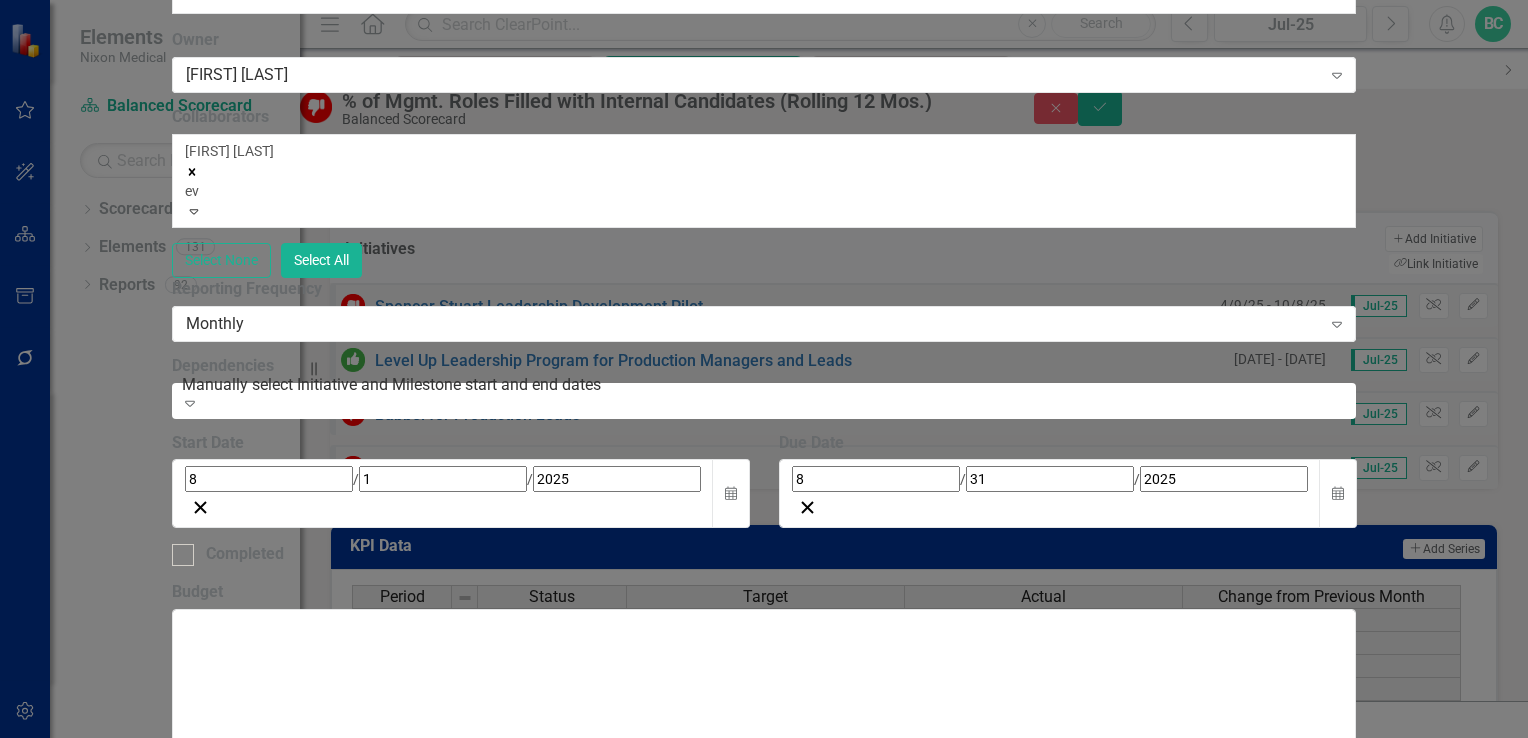 type on "[INITIAL]" 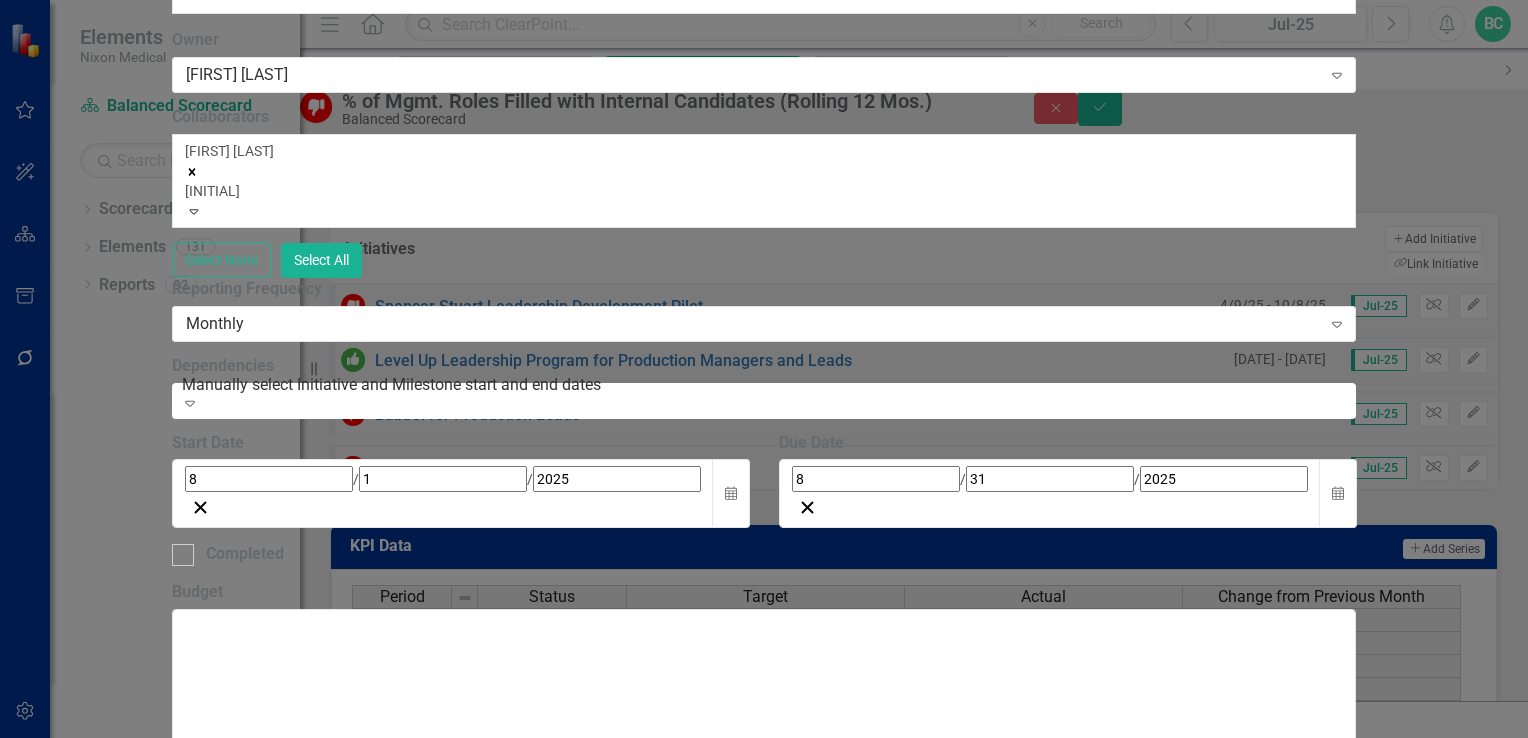 type 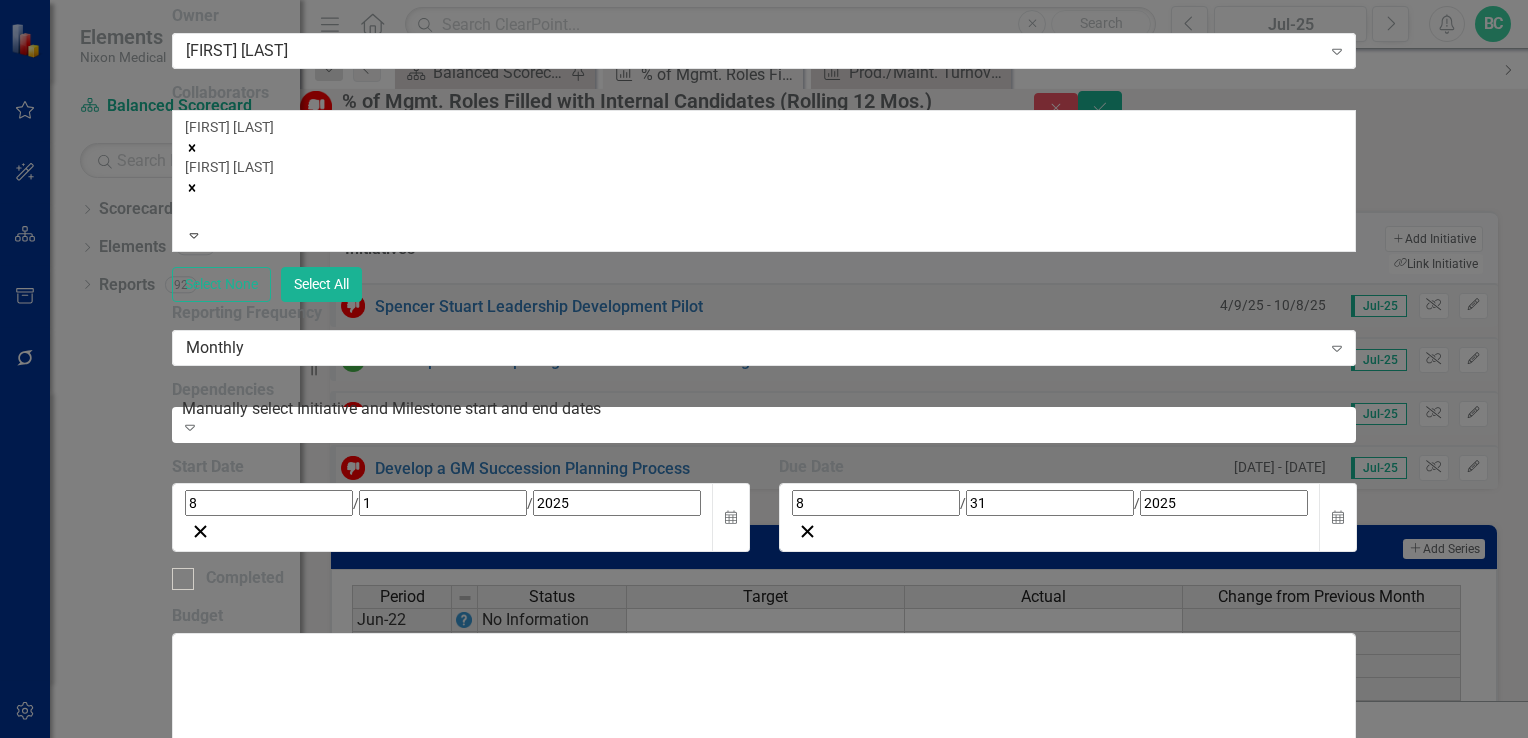 click on "Intern program" at bounding box center (764, -240) 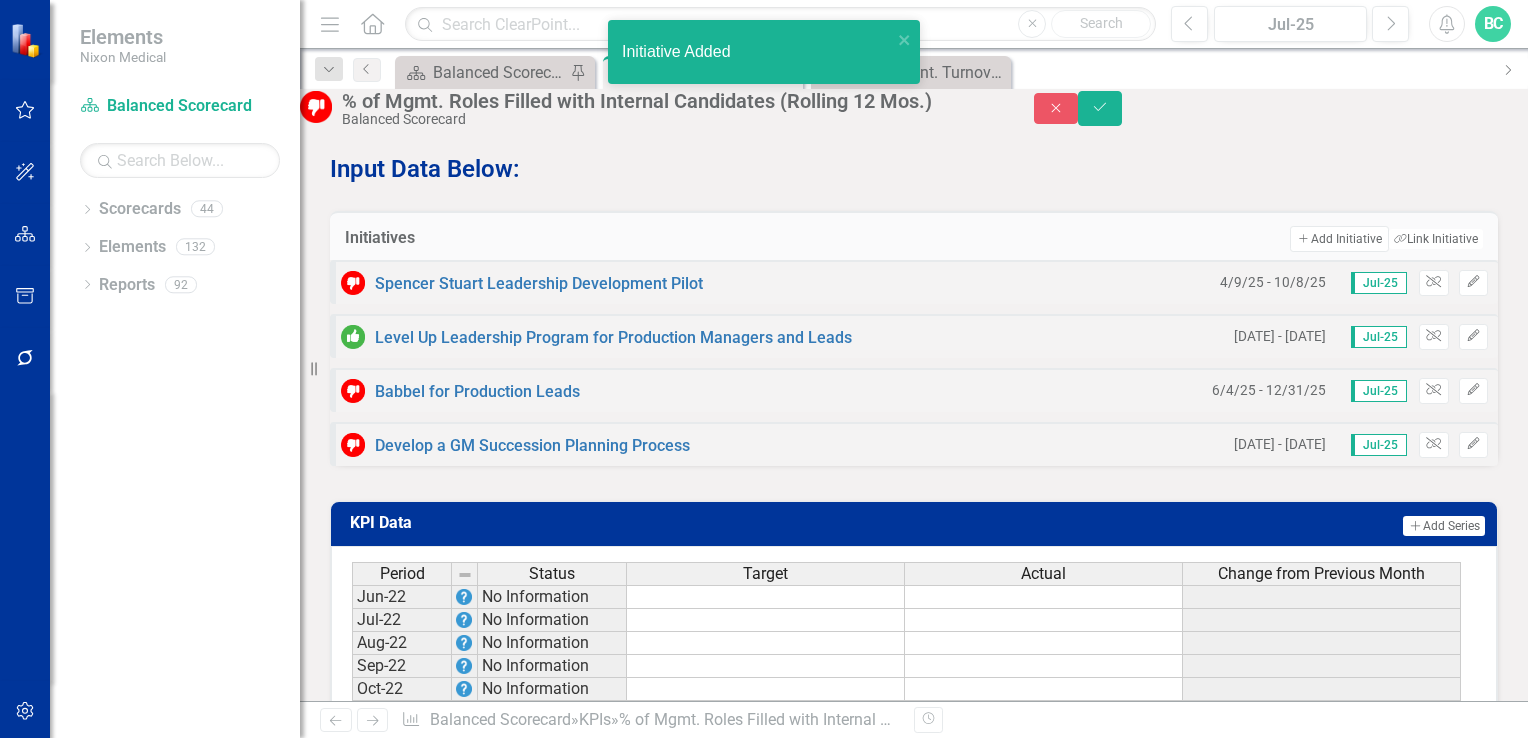 scroll, scrollTop: 1488, scrollLeft: 0, axis: vertical 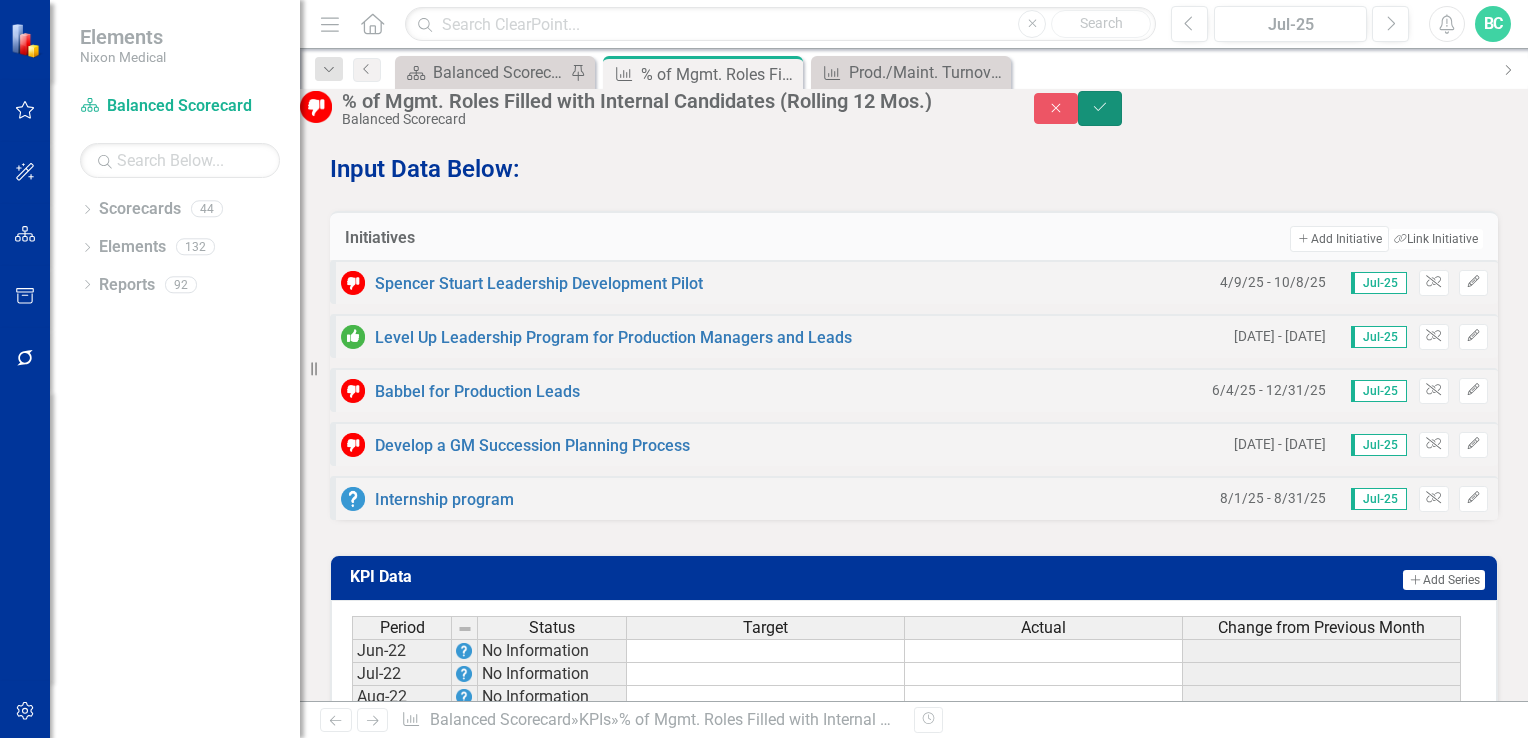 click on "Save" 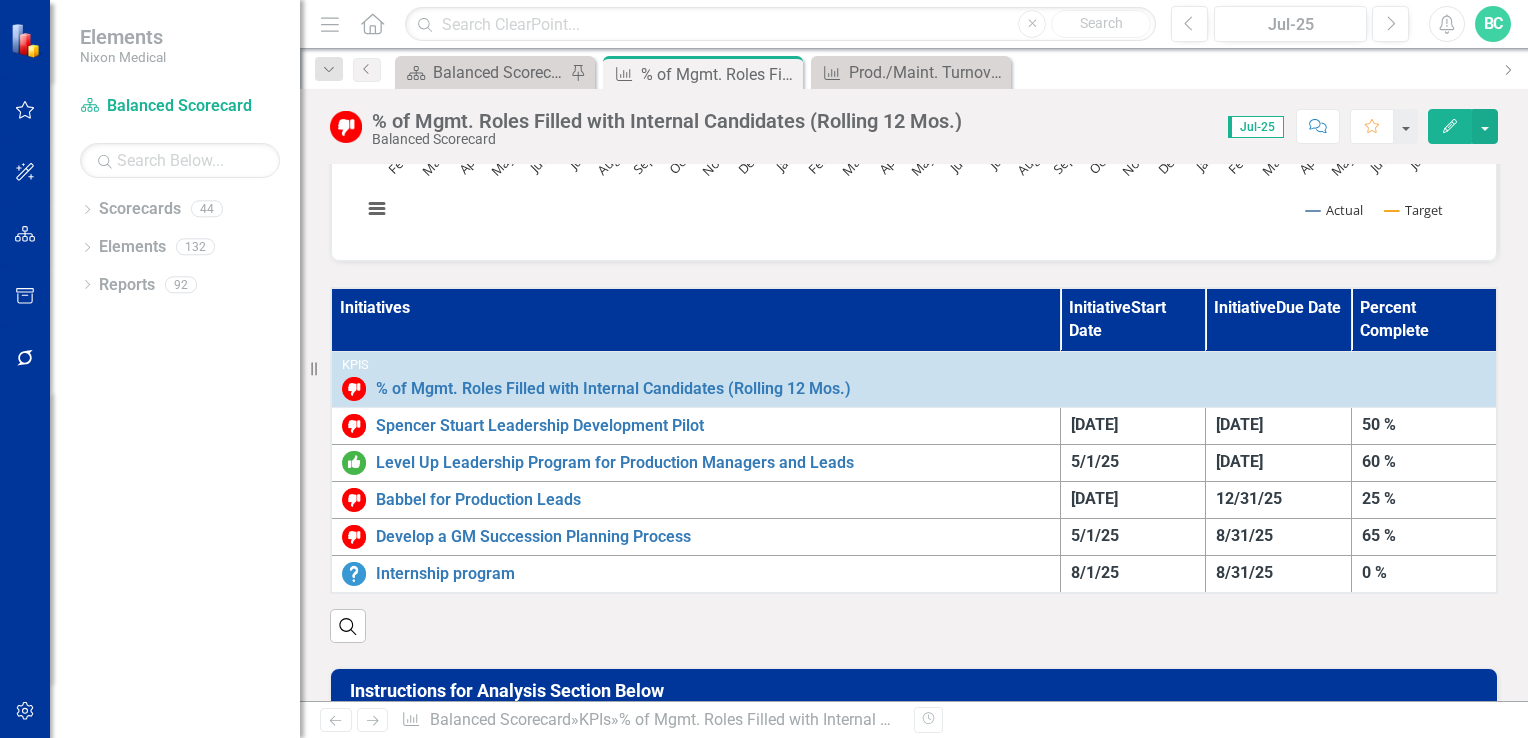 scroll, scrollTop: 401, scrollLeft: 0, axis: vertical 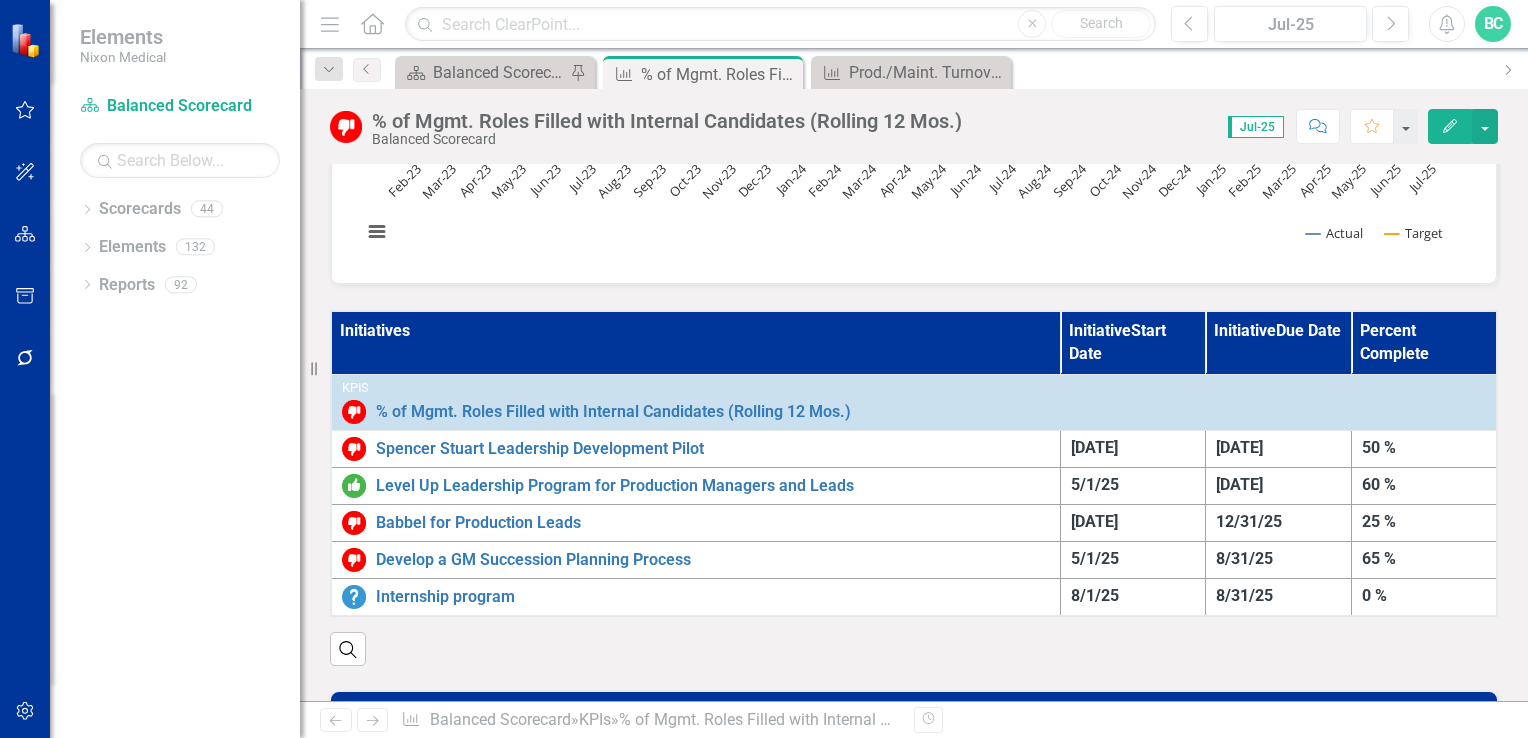 click on "Initiatives" at bounding box center (695, 342) 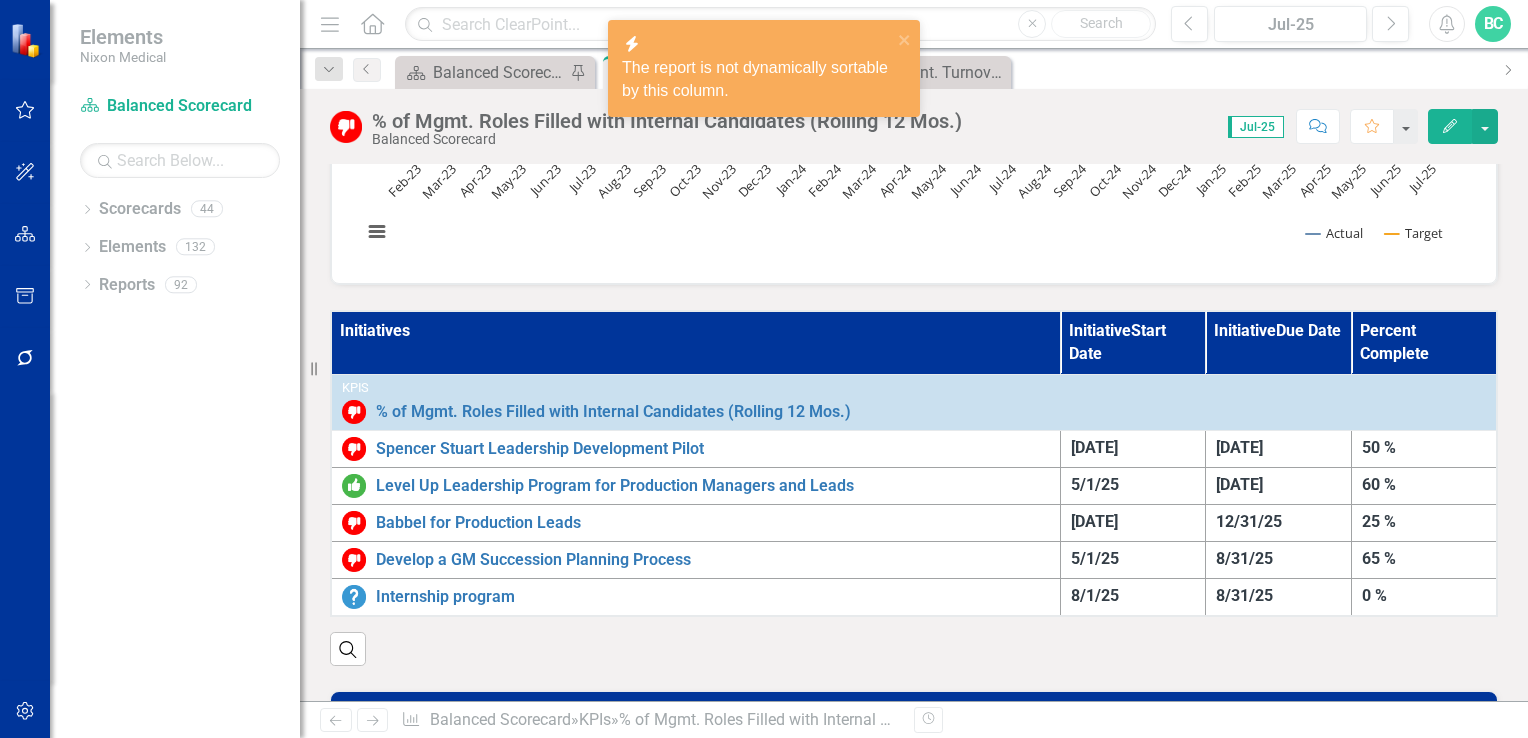 click on "Initiatives" at bounding box center [695, 342] 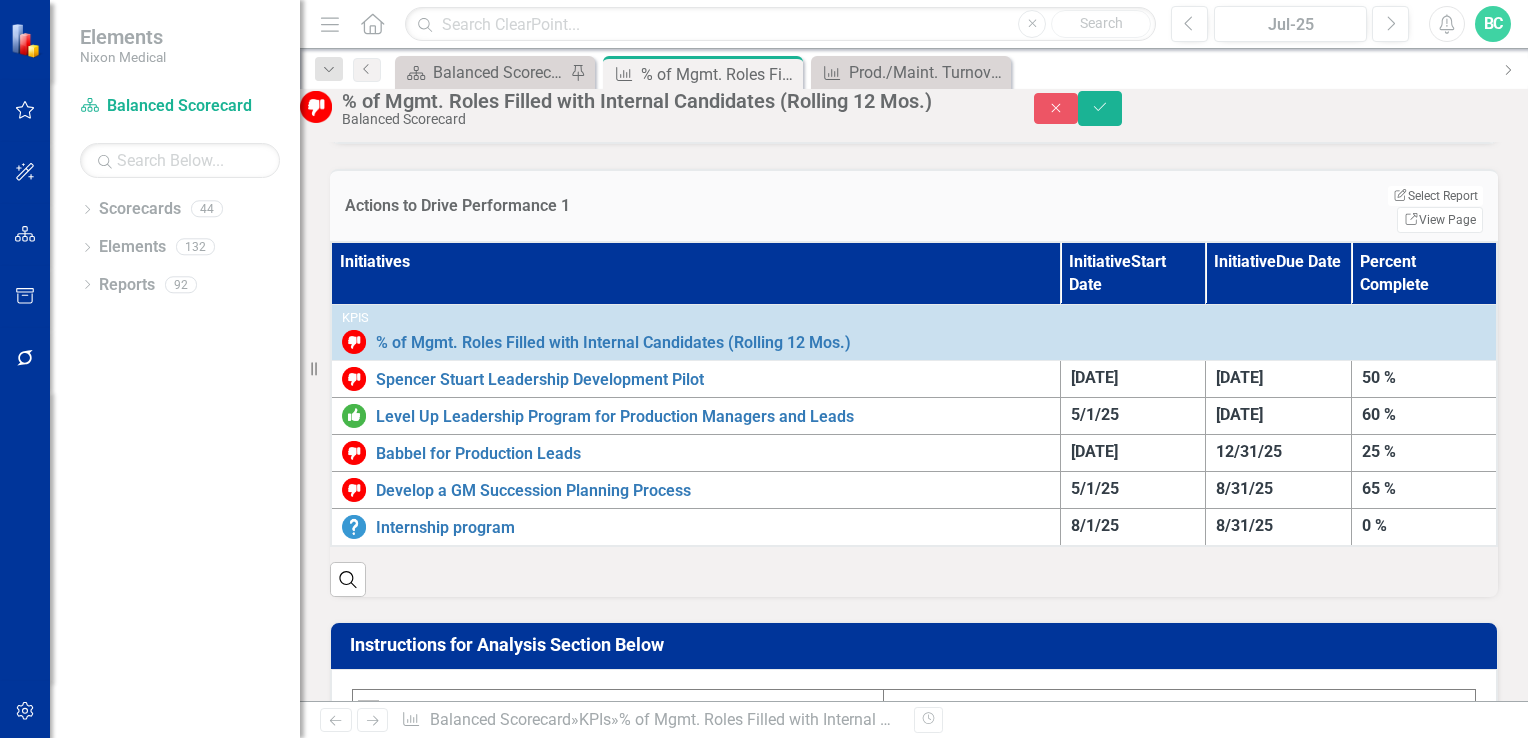 scroll, scrollTop: 522, scrollLeft: 0, axis: vertical 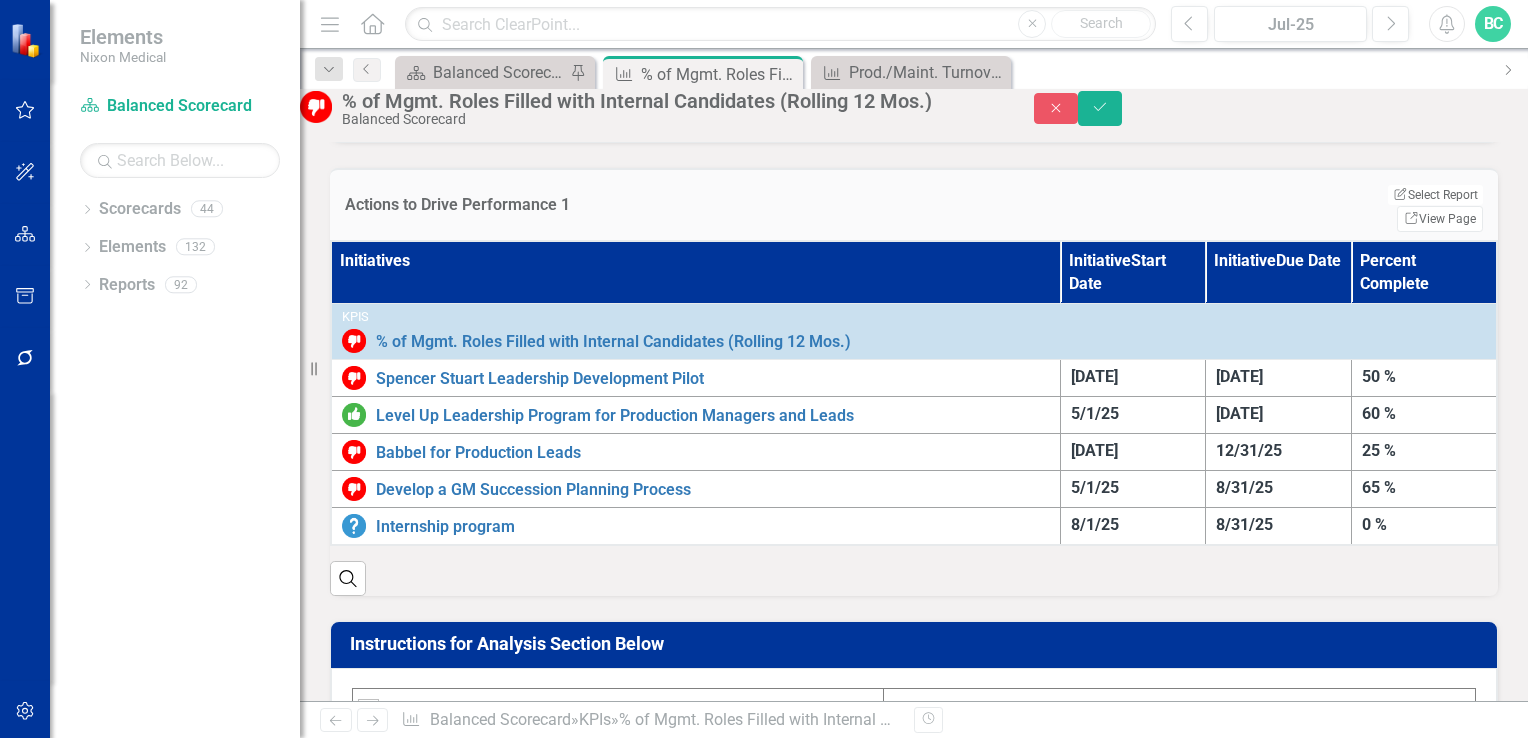 click on "Initiatives" at bounding box center (695, 272) 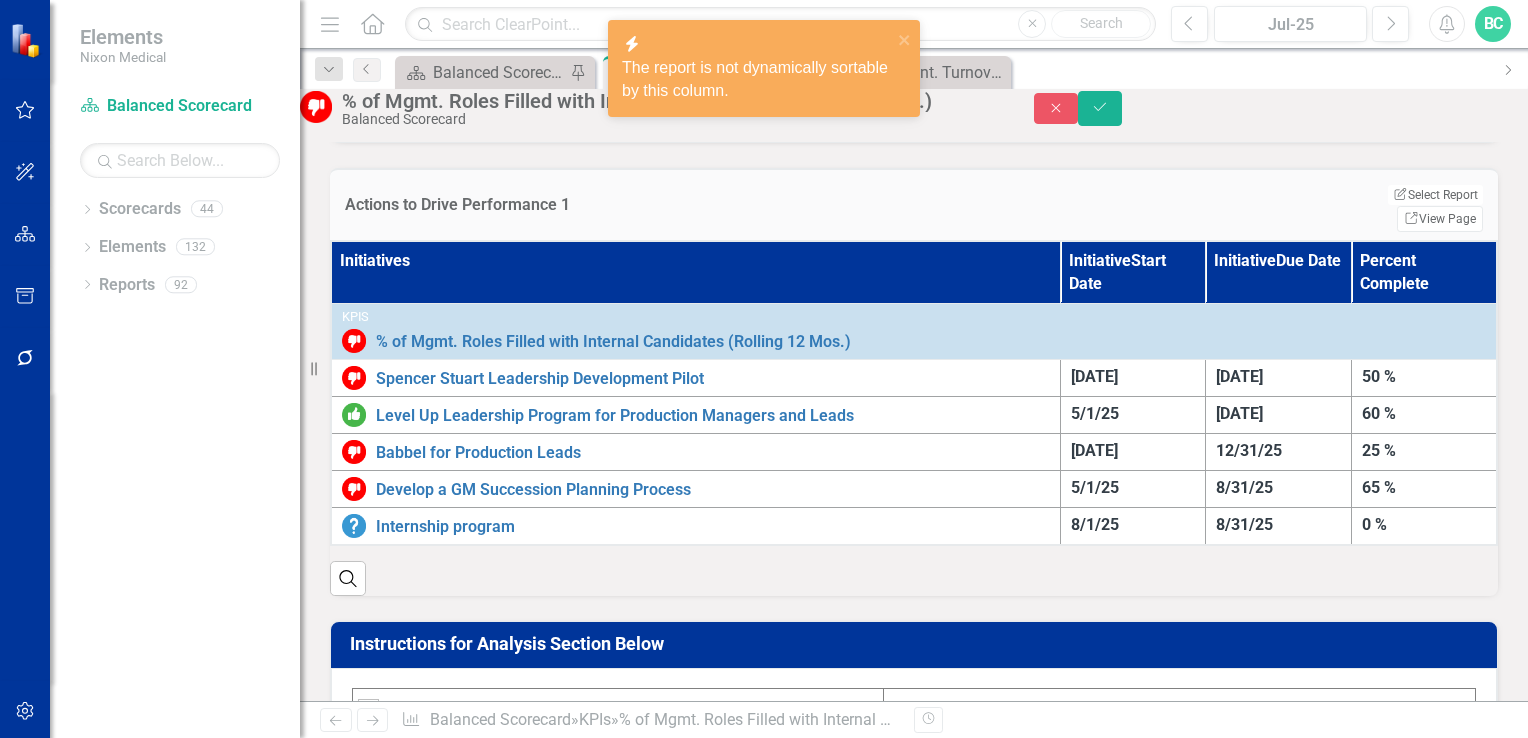 click on "Initiatives" at bounding box center [695, 272] 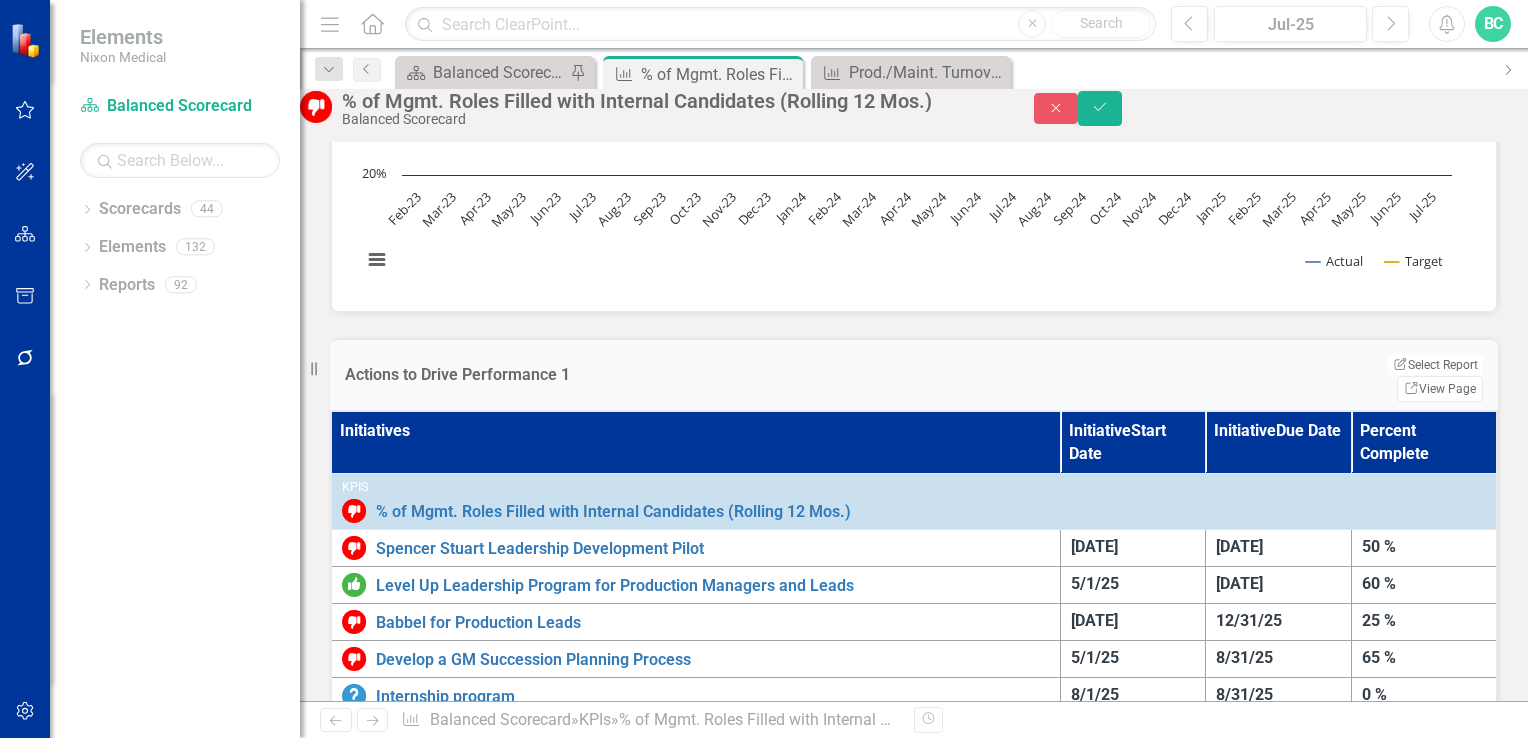 scroll, scrollTop: 348, scrollLeft: 0, axis: vertical 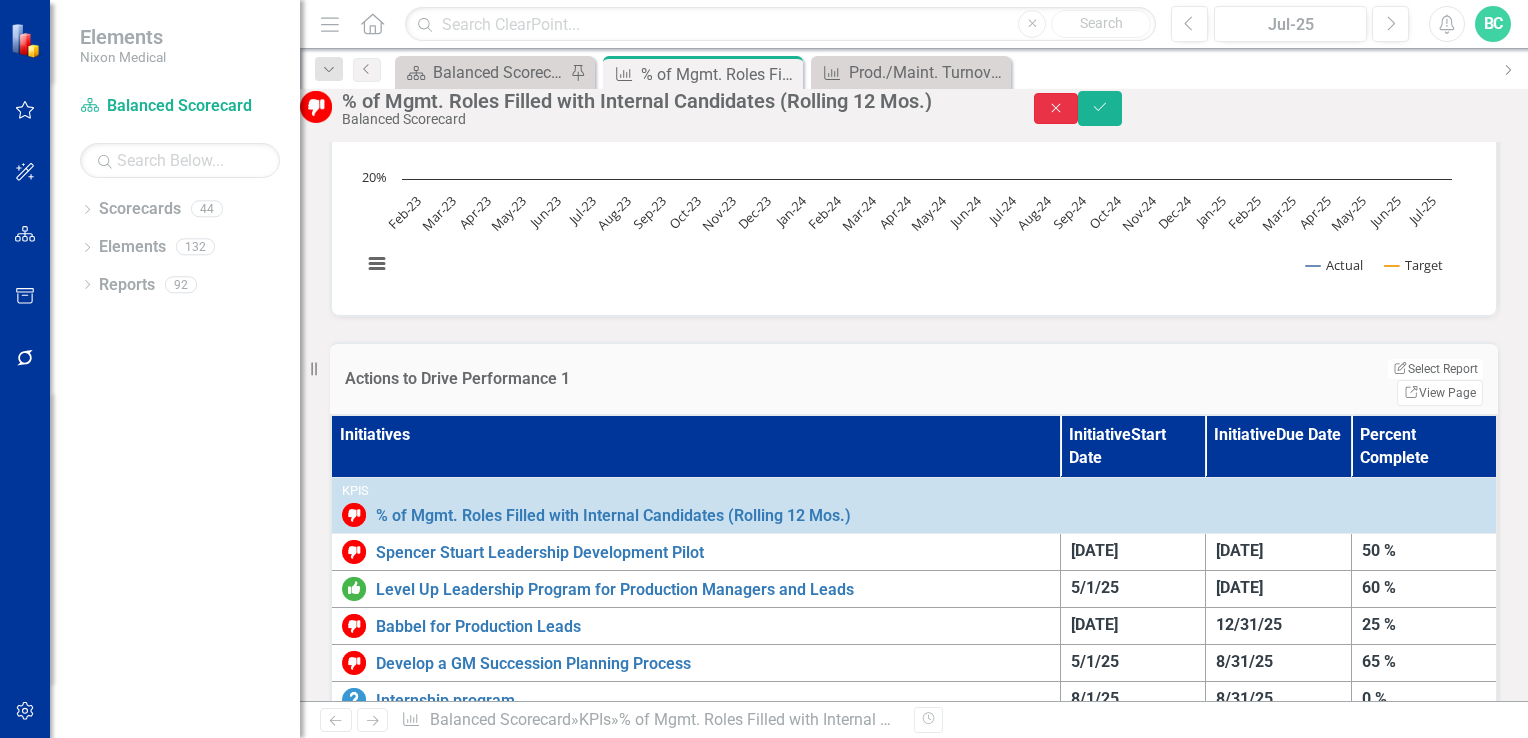 click on "Close" 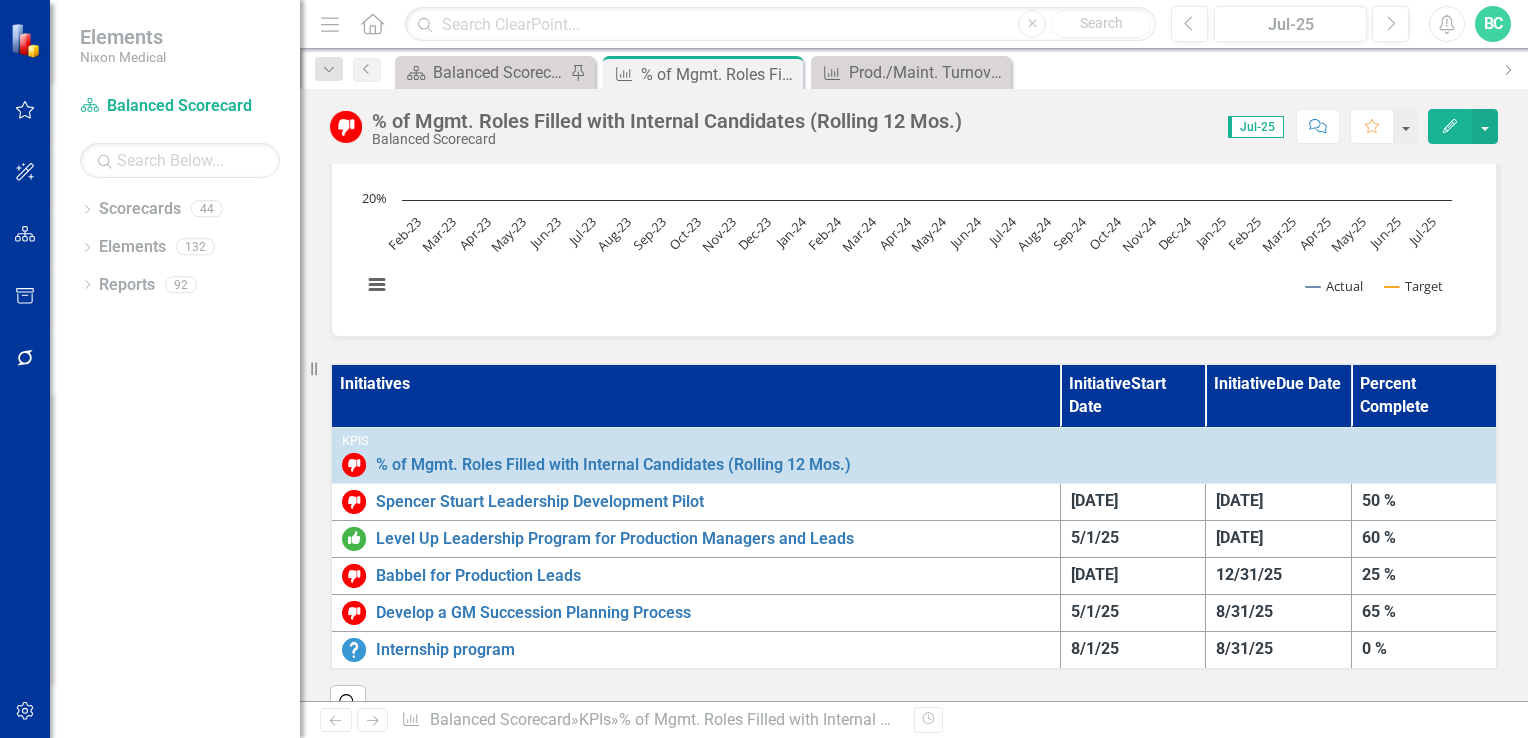 click on "Initiatives" at bounding box center (695, 395) 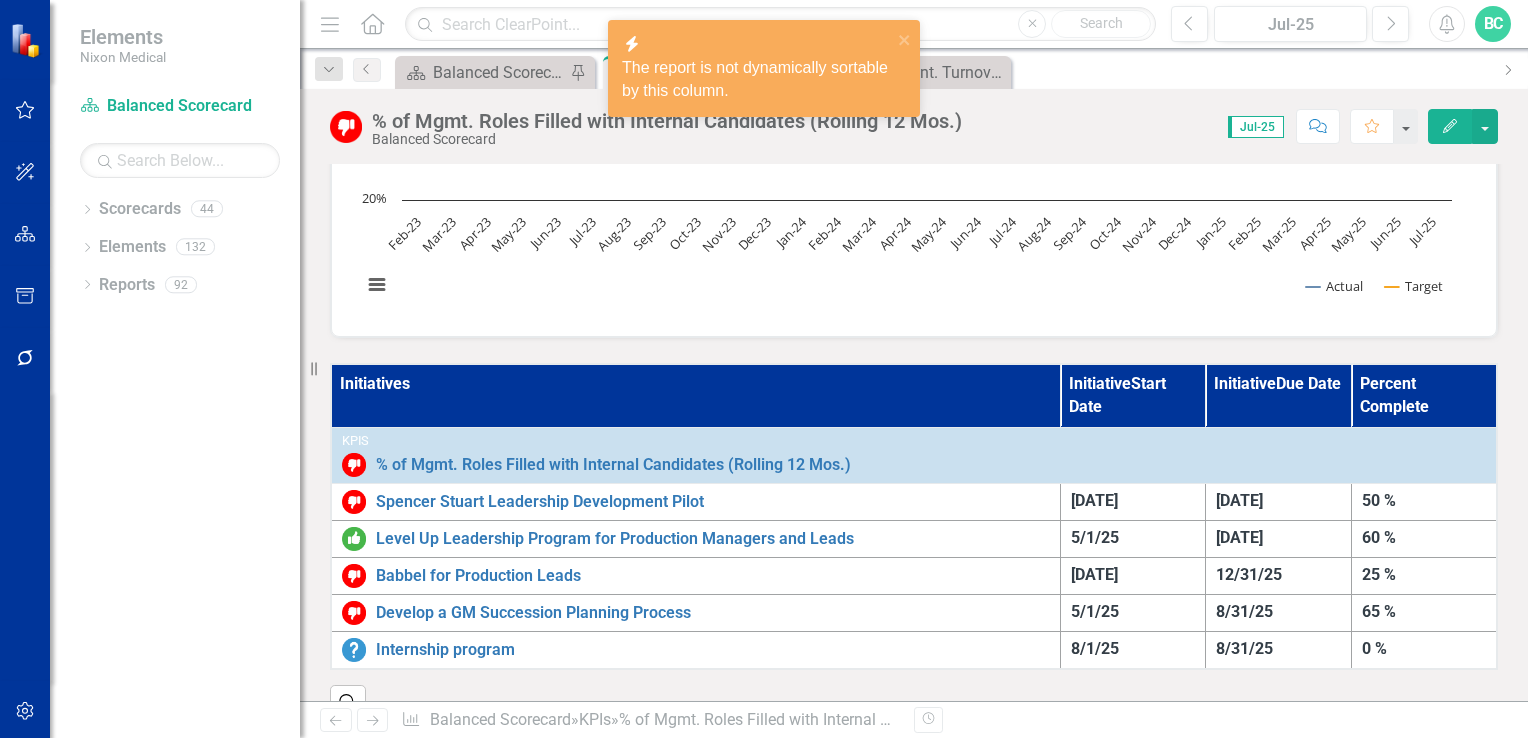 click on "Initiatives" at bounding box center [695, 395] 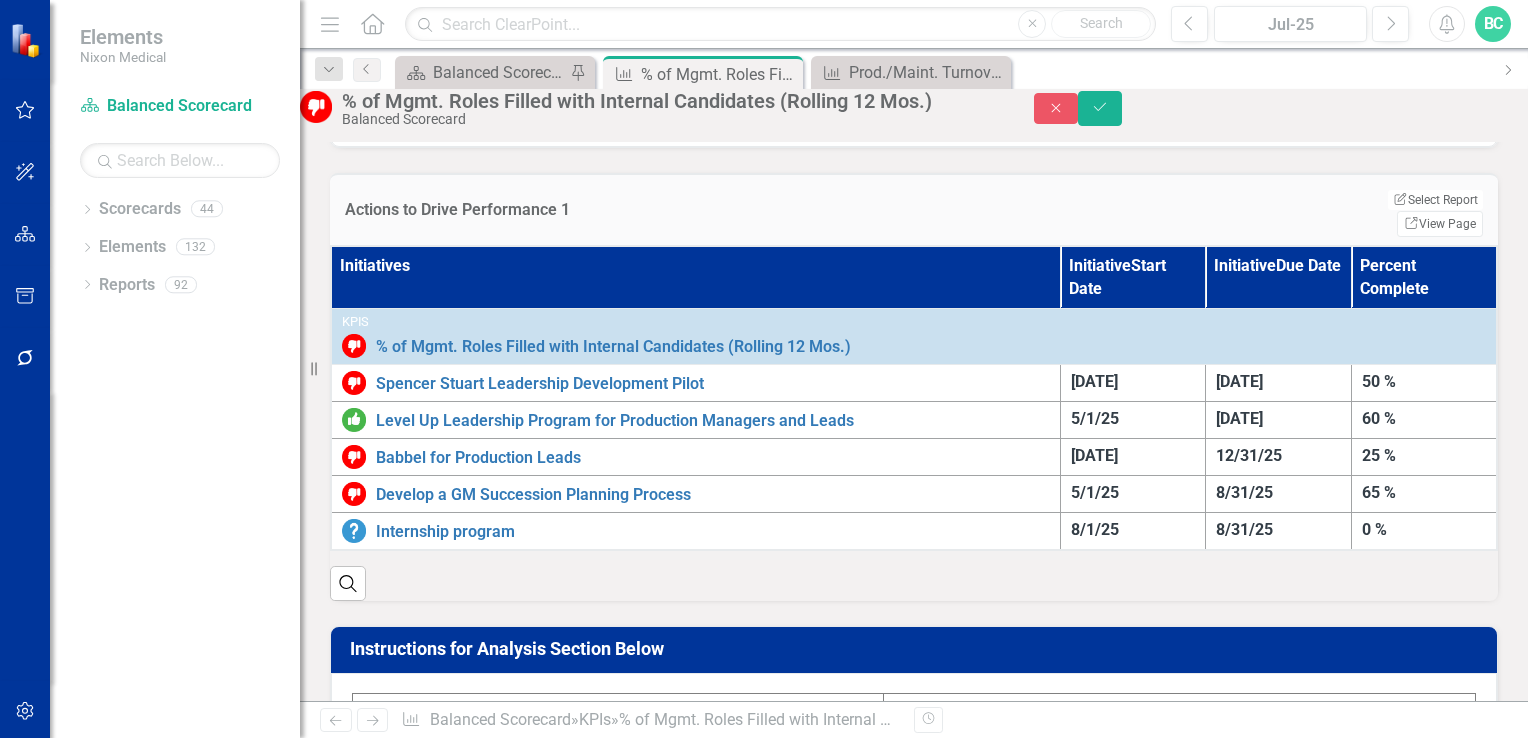 scroll, scrollTop: 522, scrollLeft: 0, axis: vertical 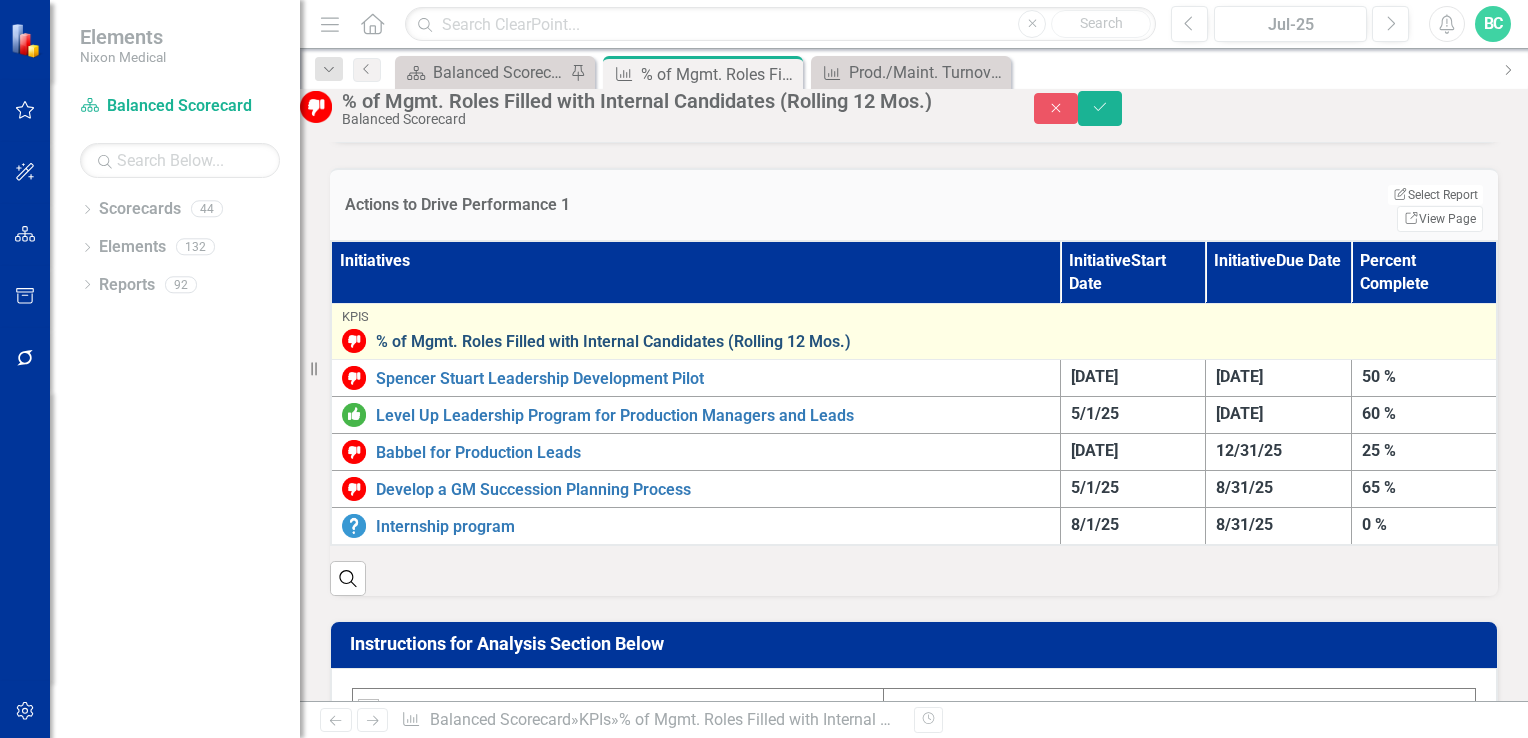 click on "% of Mgmt. Roles Filled with Internal Candidates (Rolling 12 Mos.)" at bounding box center (931, 342) 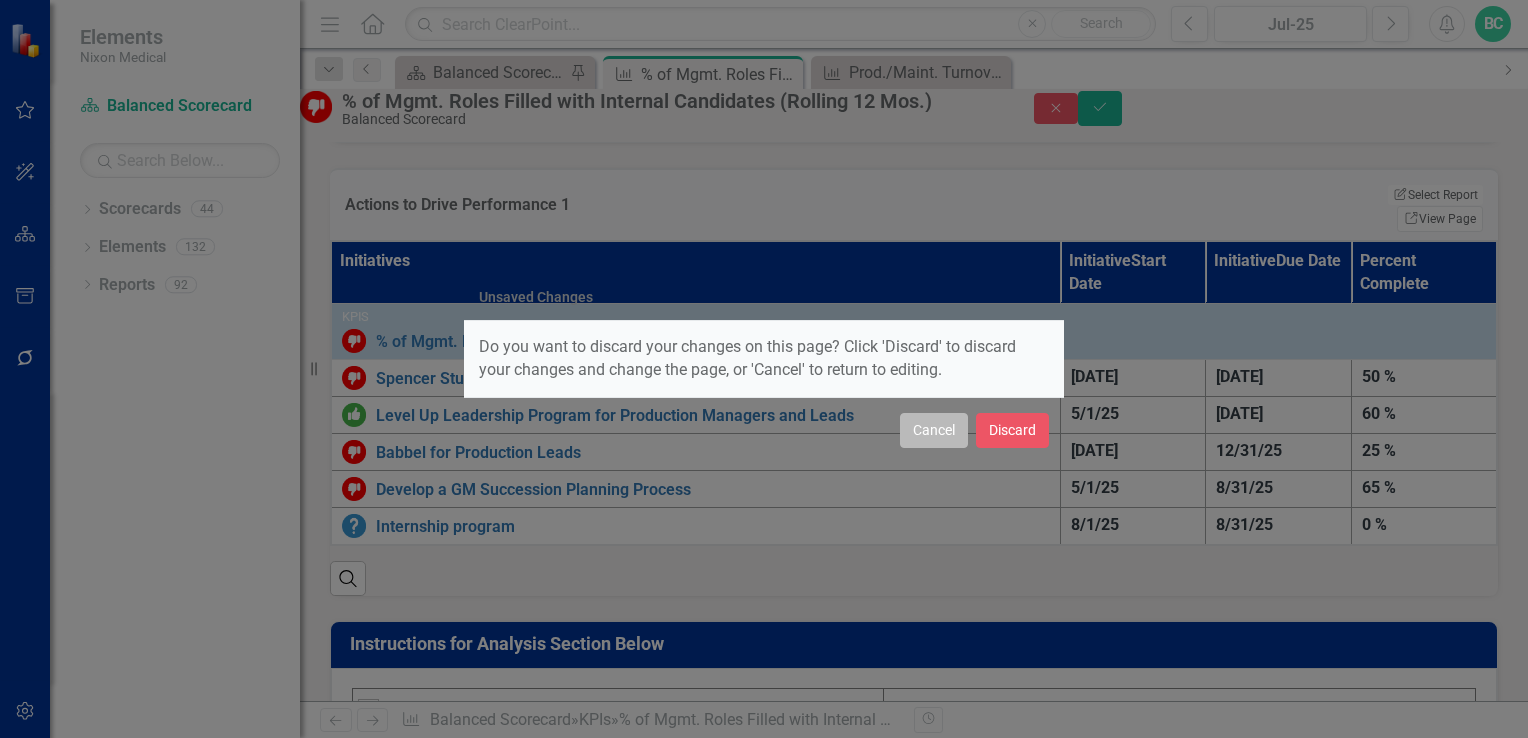 click on "Cancel" at bounding box center [934, 430] 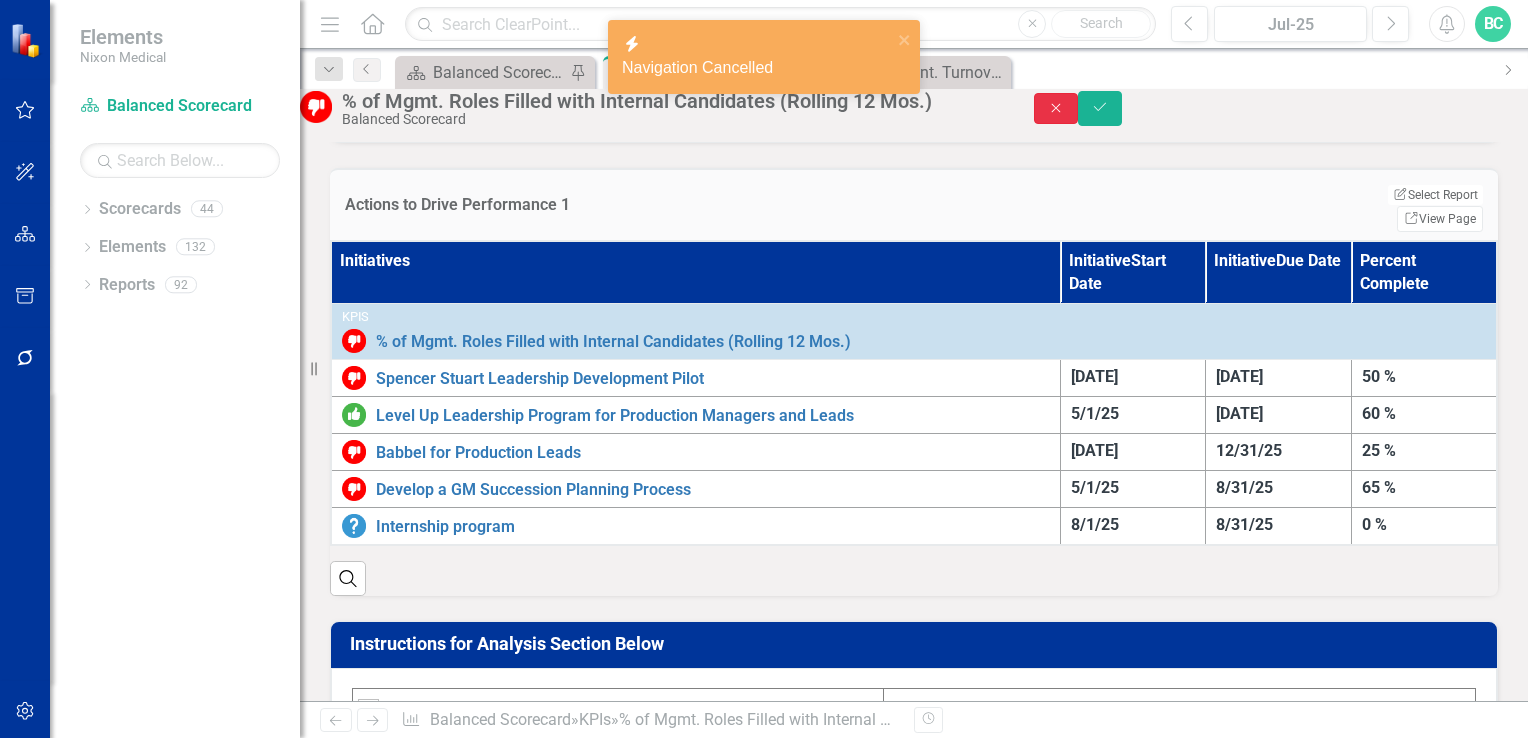 click on "Close" at bounding box center (1056, 108) 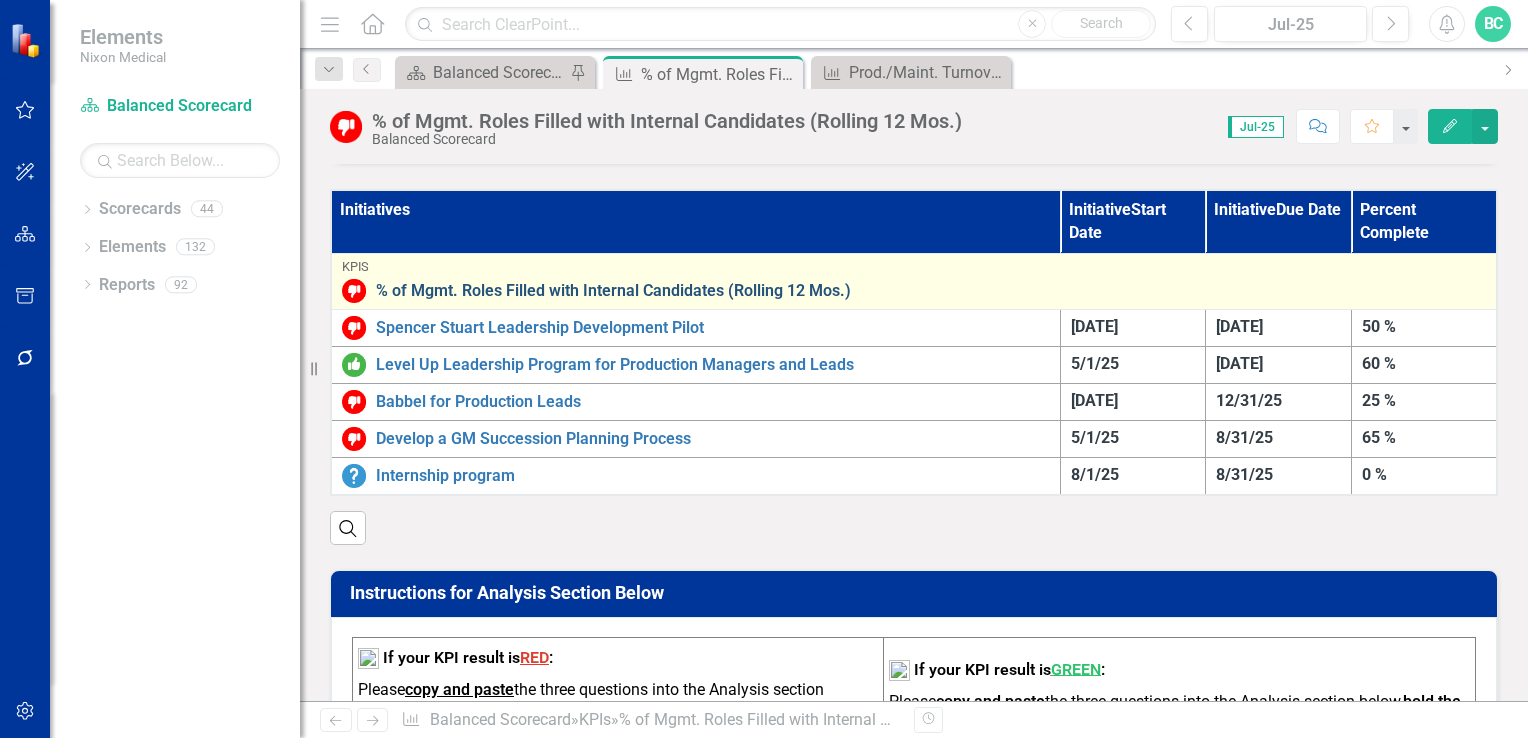 click on "% of Mgmt. Roles Filled with Internal Candidates (Rolling 12 Mos.)" at bounding box center [931, 291] 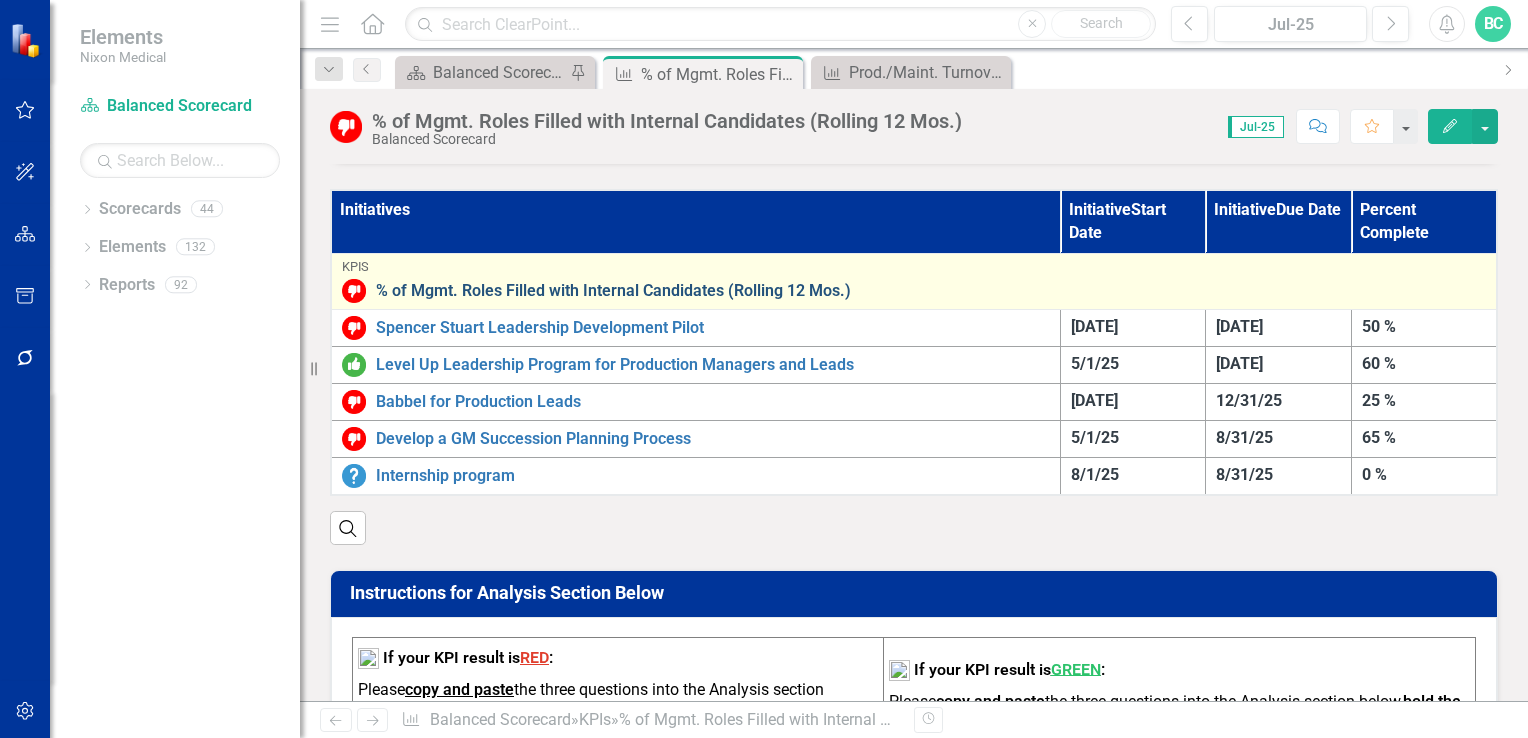 click on "% of Mgmt. Roles Filled with Internal Candidates (Rolling 12 Mos.)" at bounding box center [931, 291] 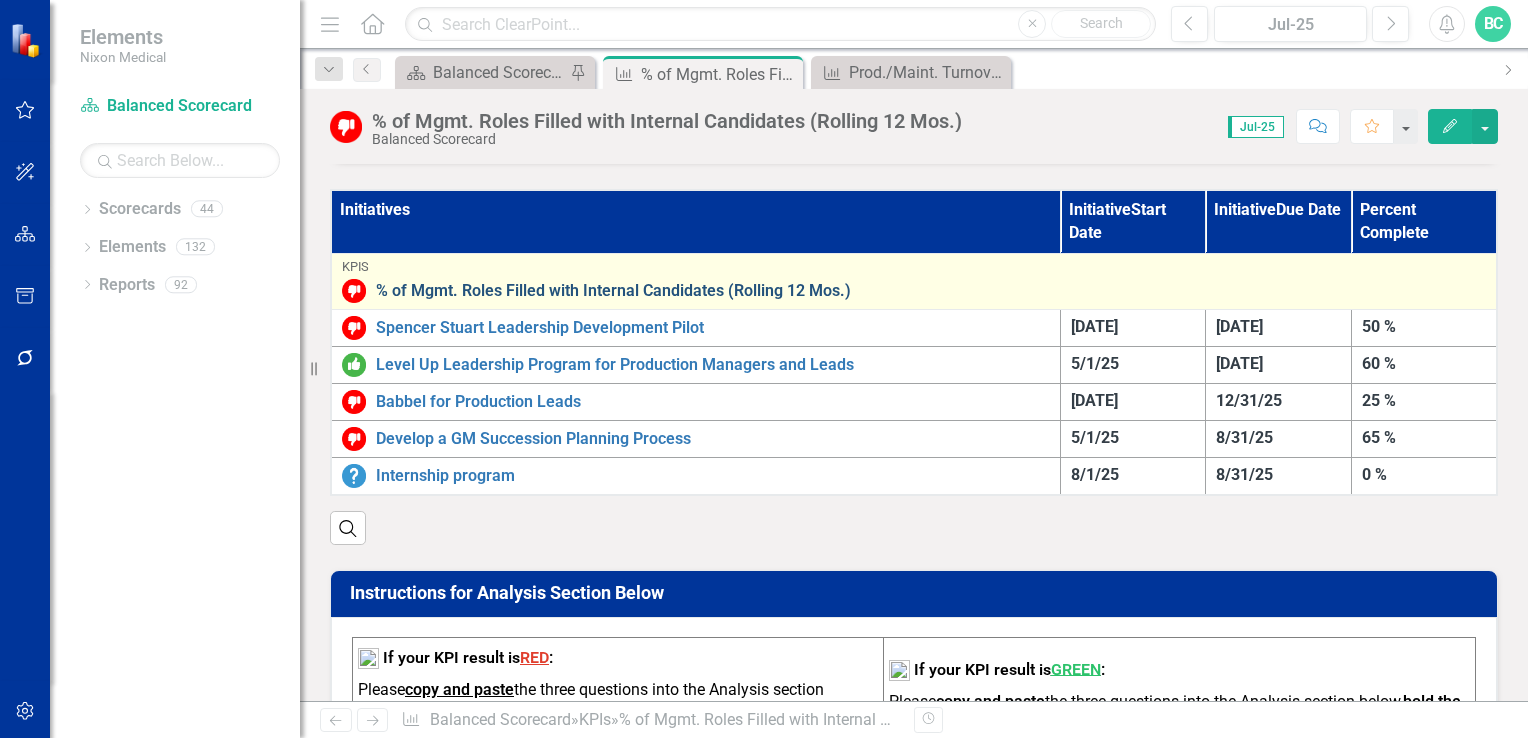 click on "% of Mgmt. Roles Filled with Internal Candidates (Rolling 12 Mos.)" at bounding box center [931, 291] 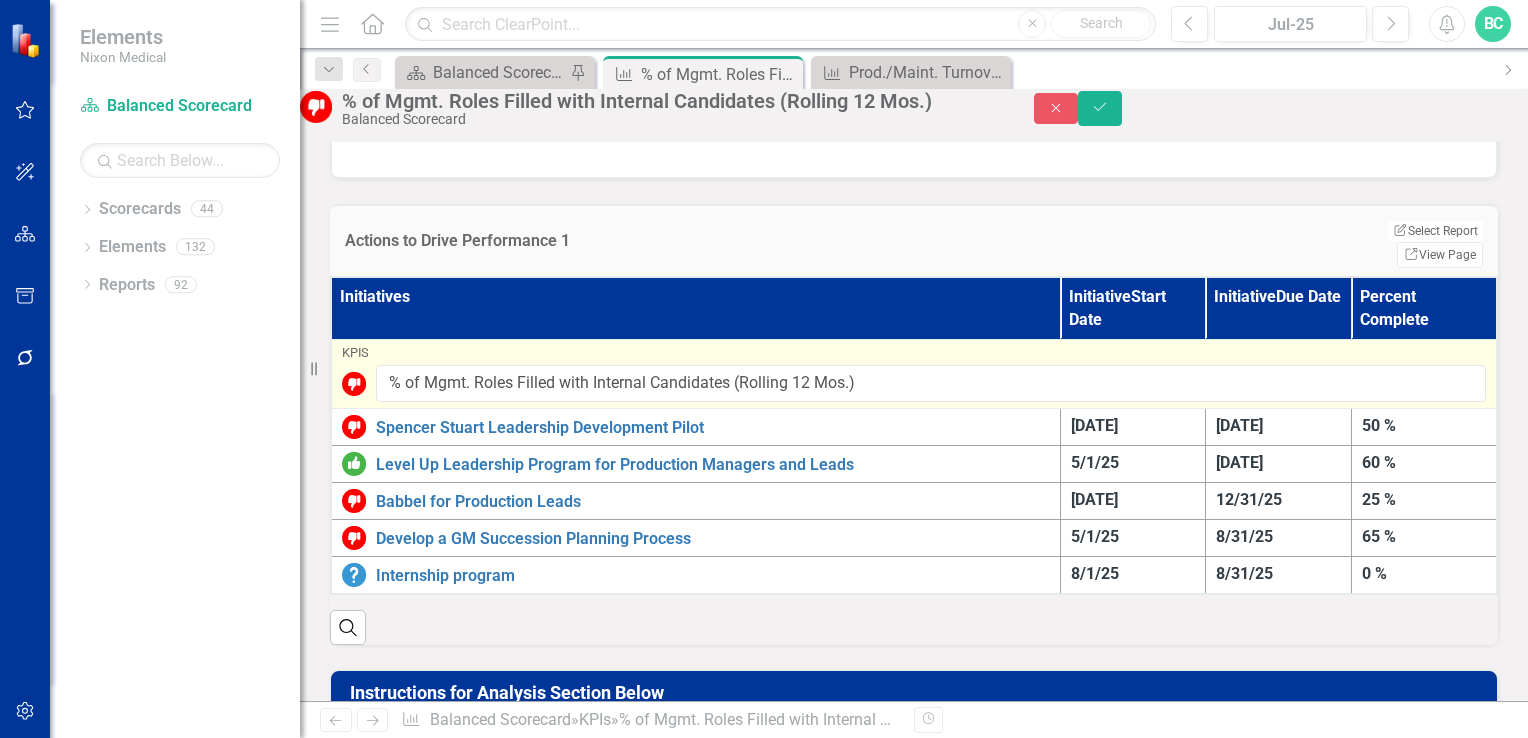 scroll, scrollTop: 0, scrollLeft: 0, axis: both 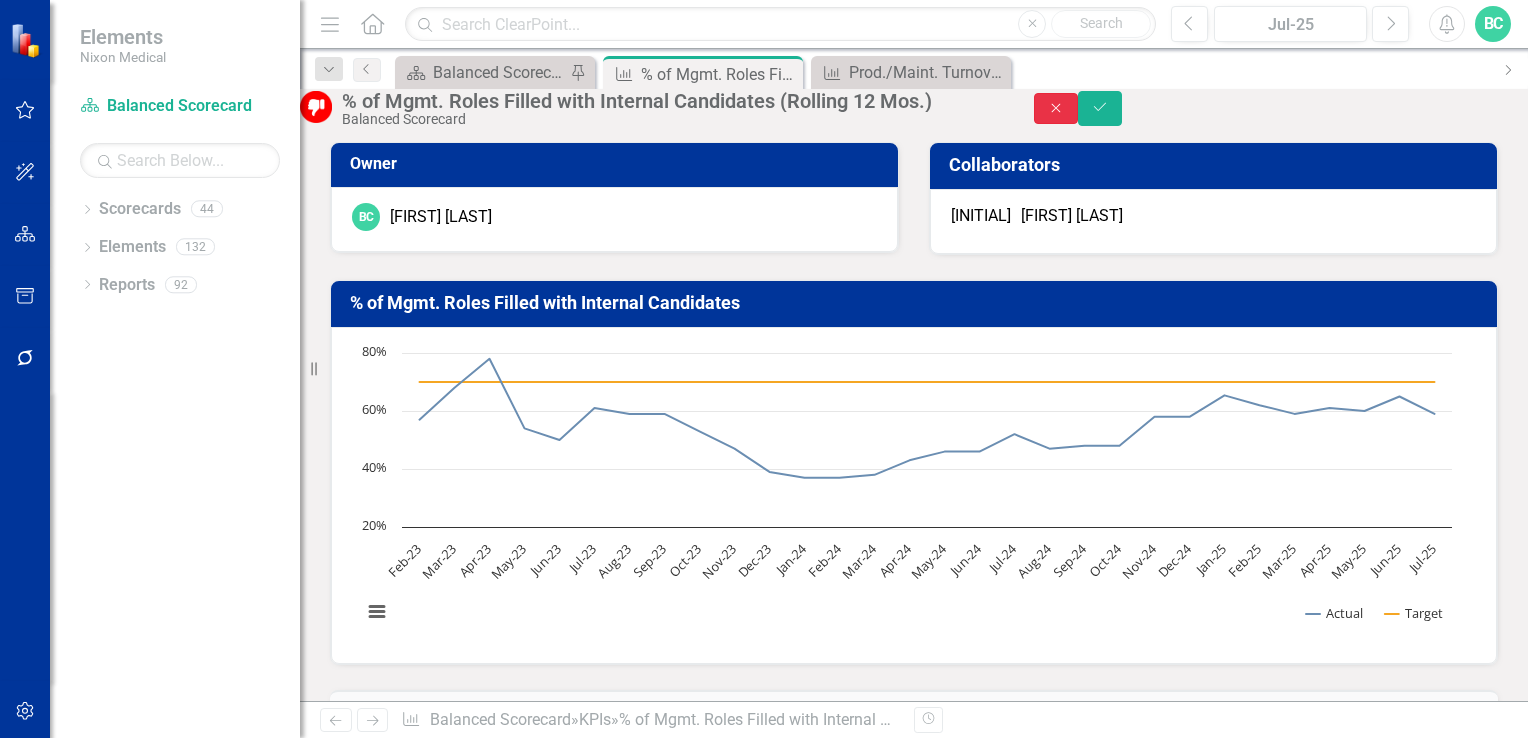 click on "Close" at bounding box center [1056, 108] 